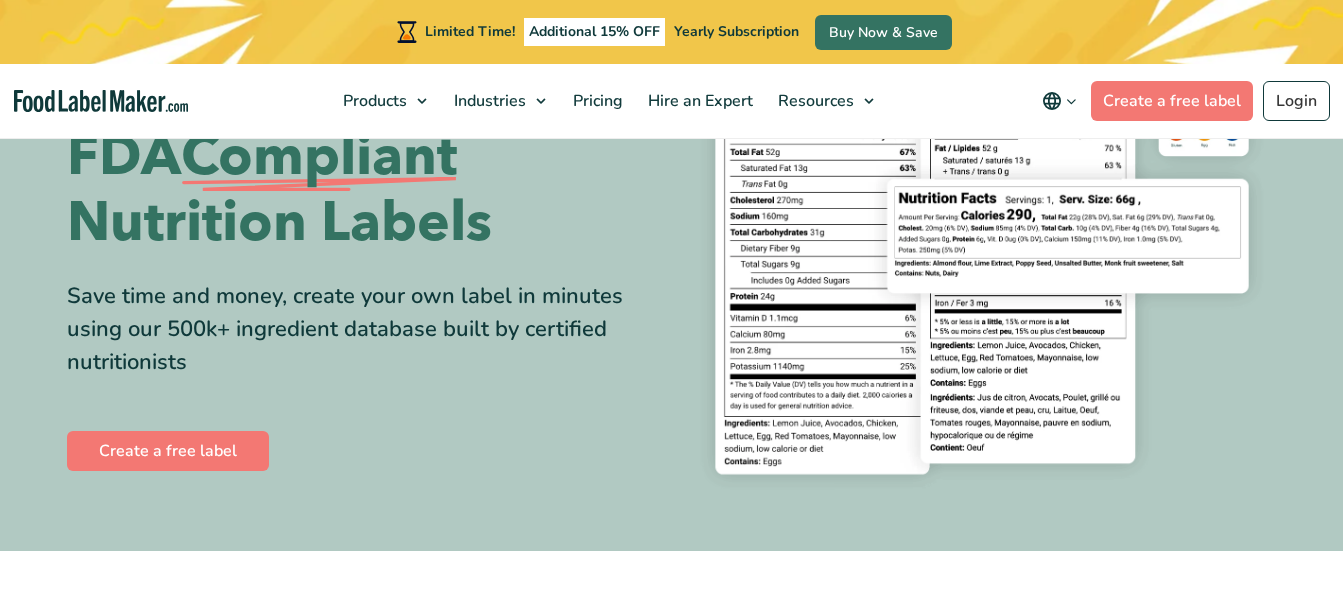 scroll, scrollTop: 0, scrollLeft: 0, axis: both 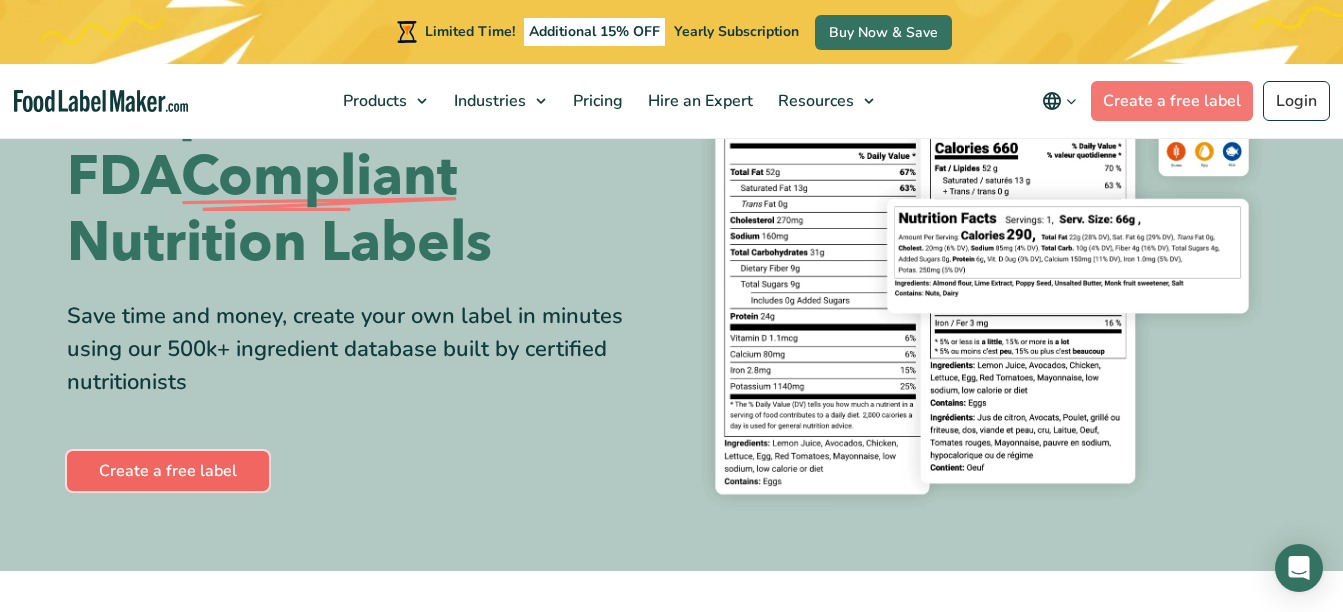 click on "Create a free label" at bounding box center (168, 471) 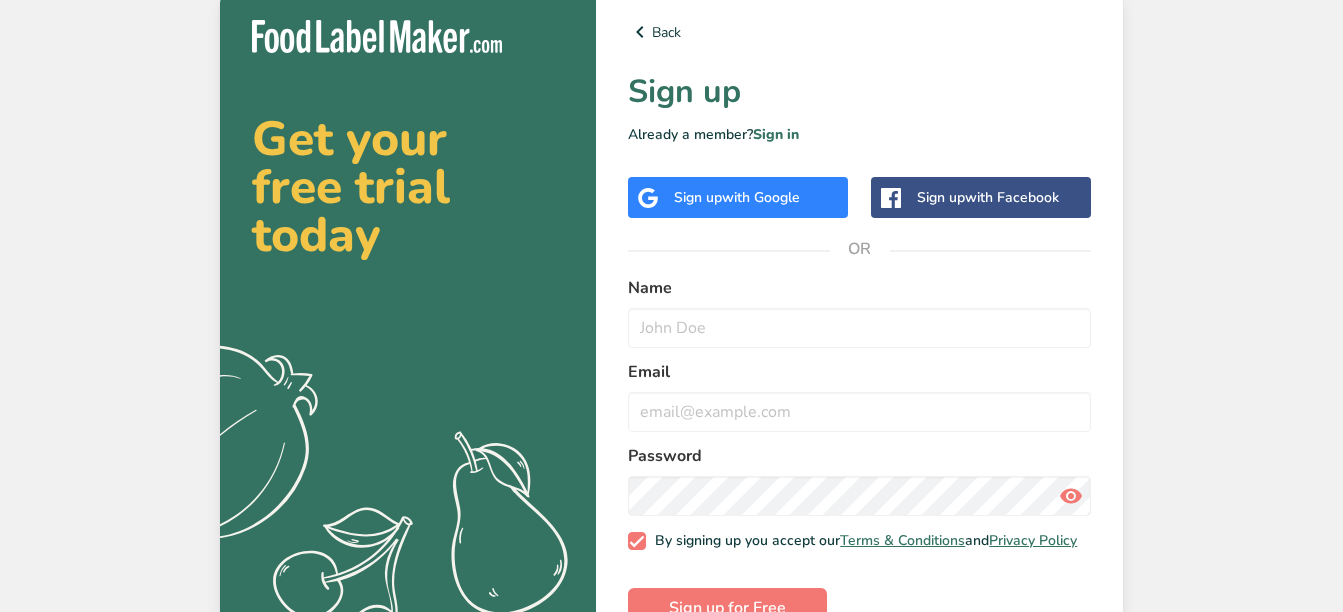scroll, scrollTop: 0, scrollLeft: 0, axis: both 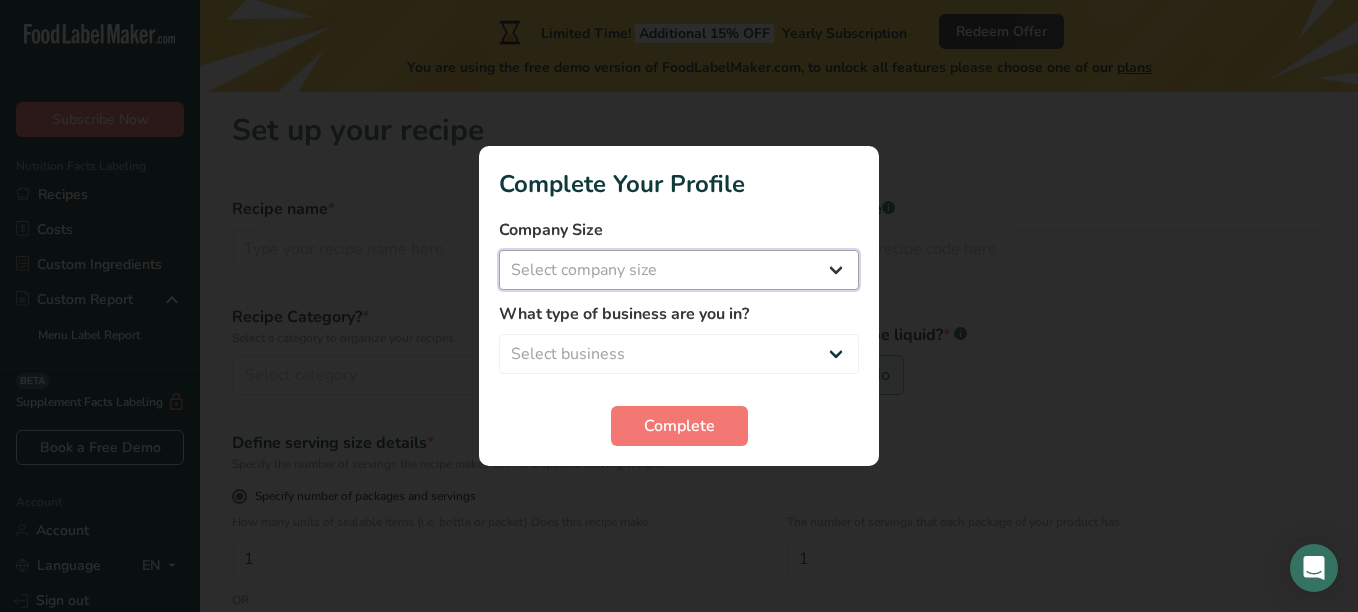 click on "Select company size
Fewer than 10 Employees
10 to 50 Employees
51 to 500 Employees
Over 500 Employees" at bounding box center [679, 270] 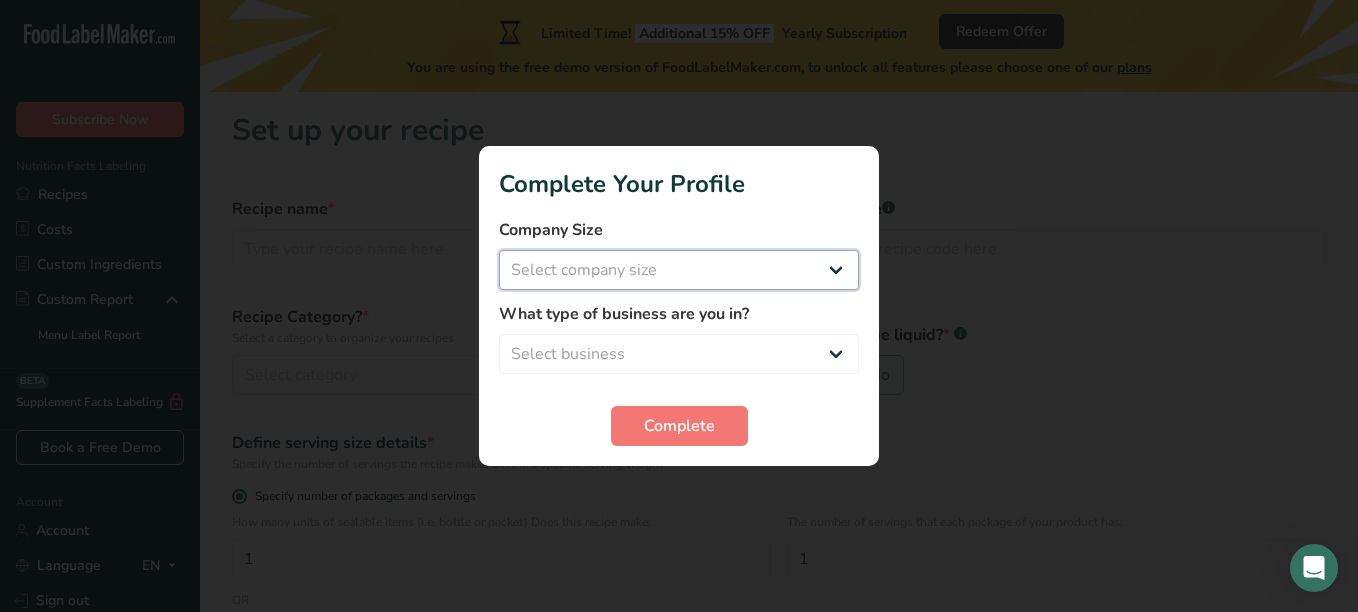 select on "1" 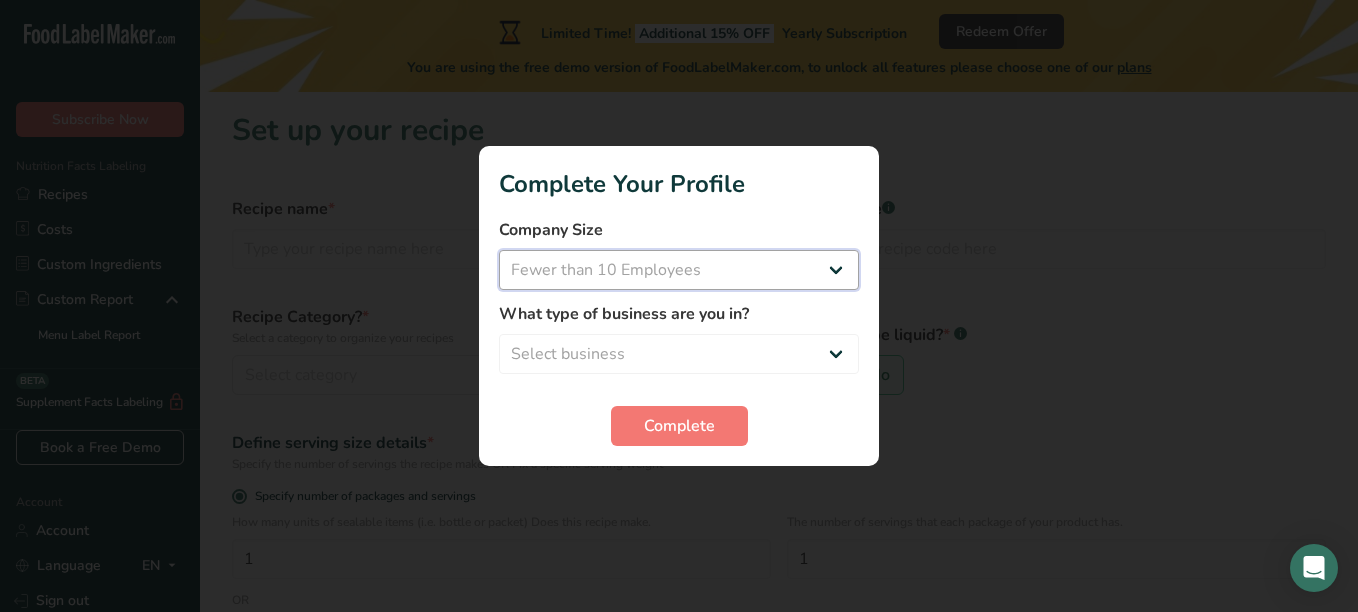 click on "Select company size
Fewer than 10 Employees
10 to 50 Employees
51 to 500 Employees
Over 500 Employees" at bounding box center [679, 270] 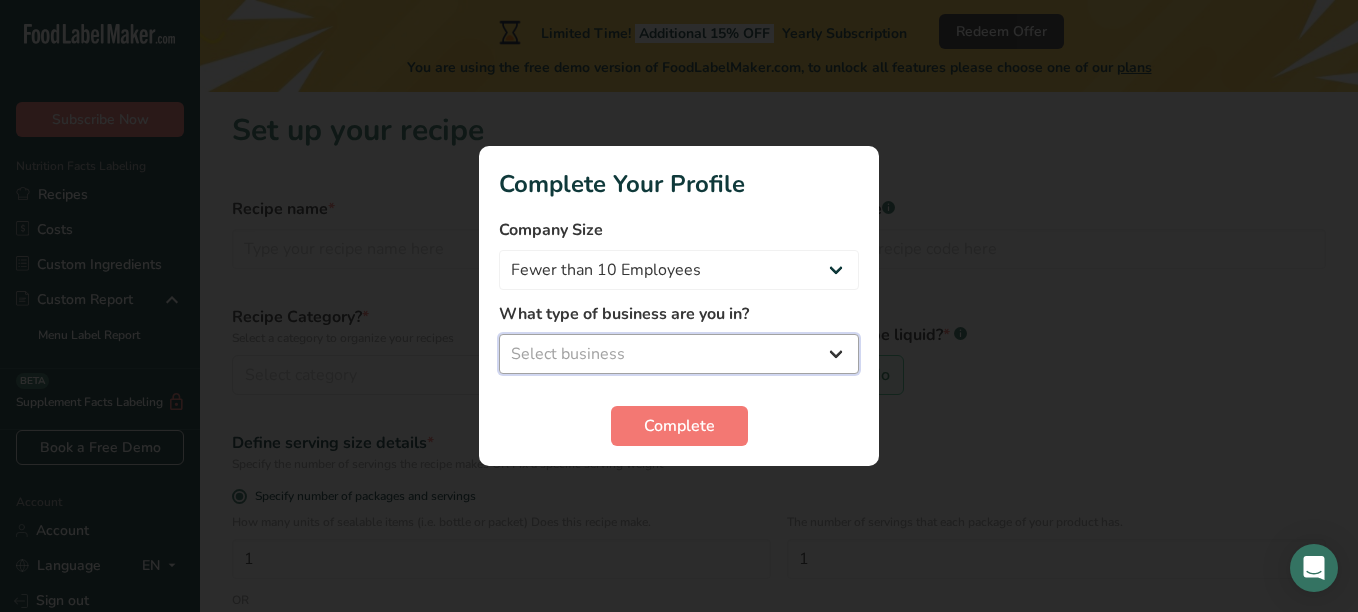 click on "Select business
Packaged Food Manufacturer
Restaurant & Cafe
Bakery
Meal Plans & Catering Company
Nutritionist
Food Blogger
Personal Trainer
Other" at bounding box center (679, 354) 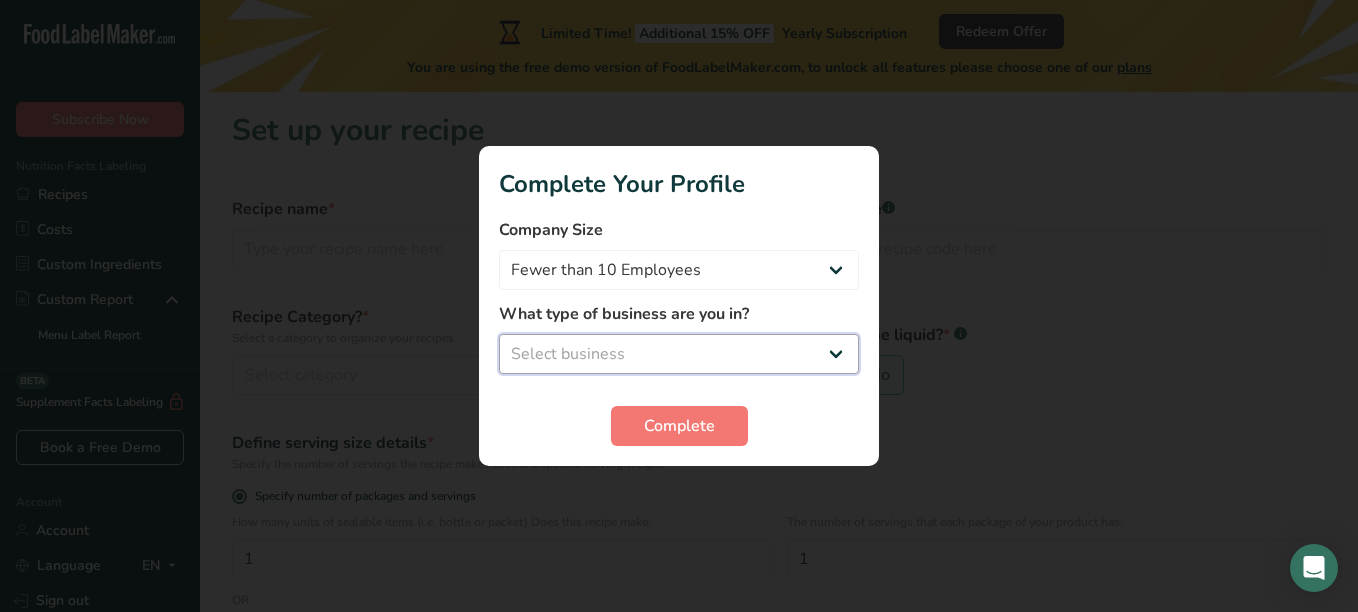 select on "8" 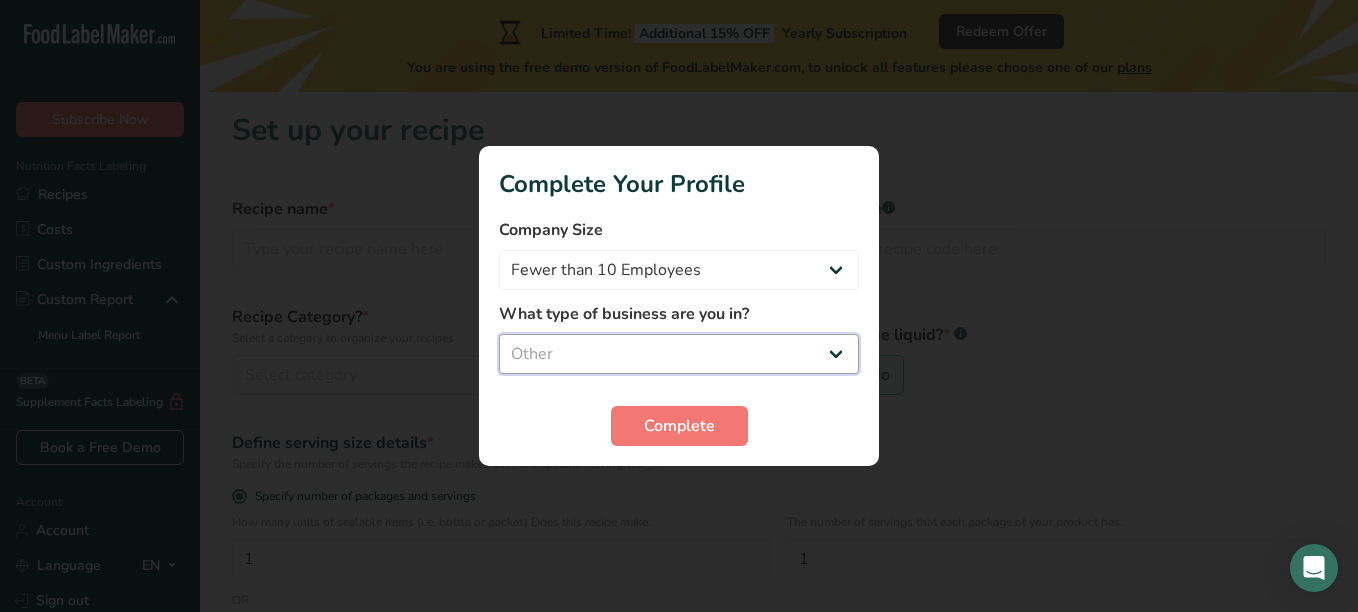 click on "Select business
Packaged Food Manufacturer
Restaurant & Cafe
Bakery
Meal Plans & Catering Company
Nutritionist
Food Blogger
Personal Trainer
Other" at bounding box center (679, 354) 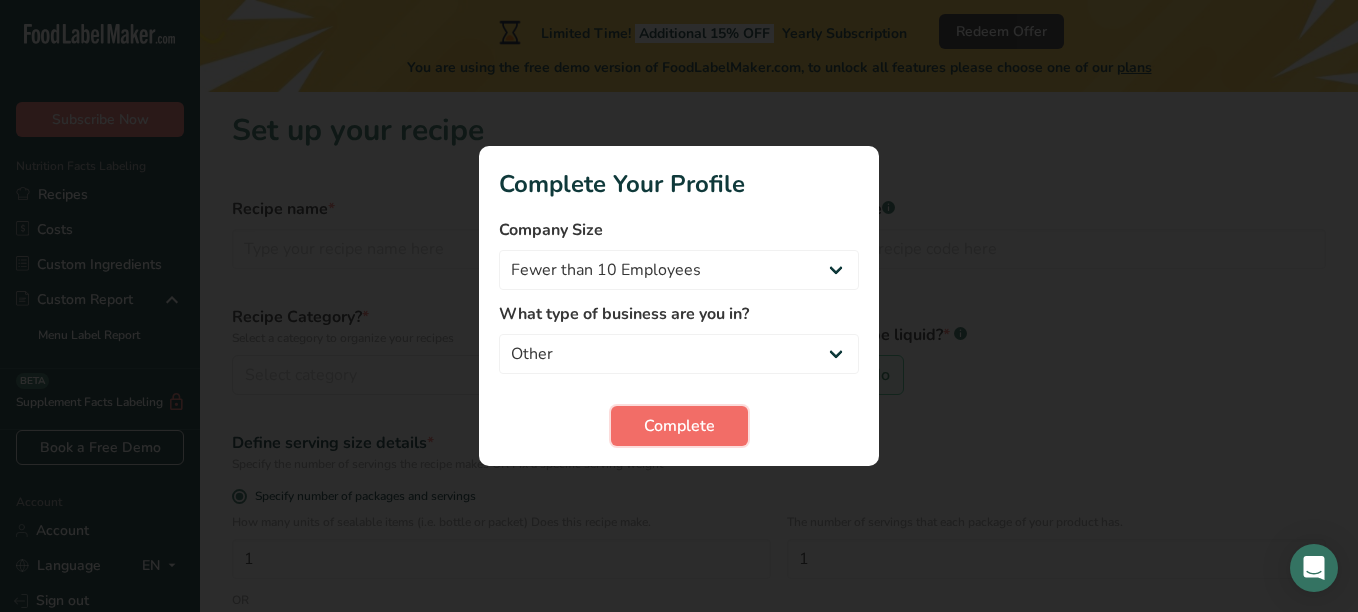 click on "Complete" at bounding box center [679, 426] 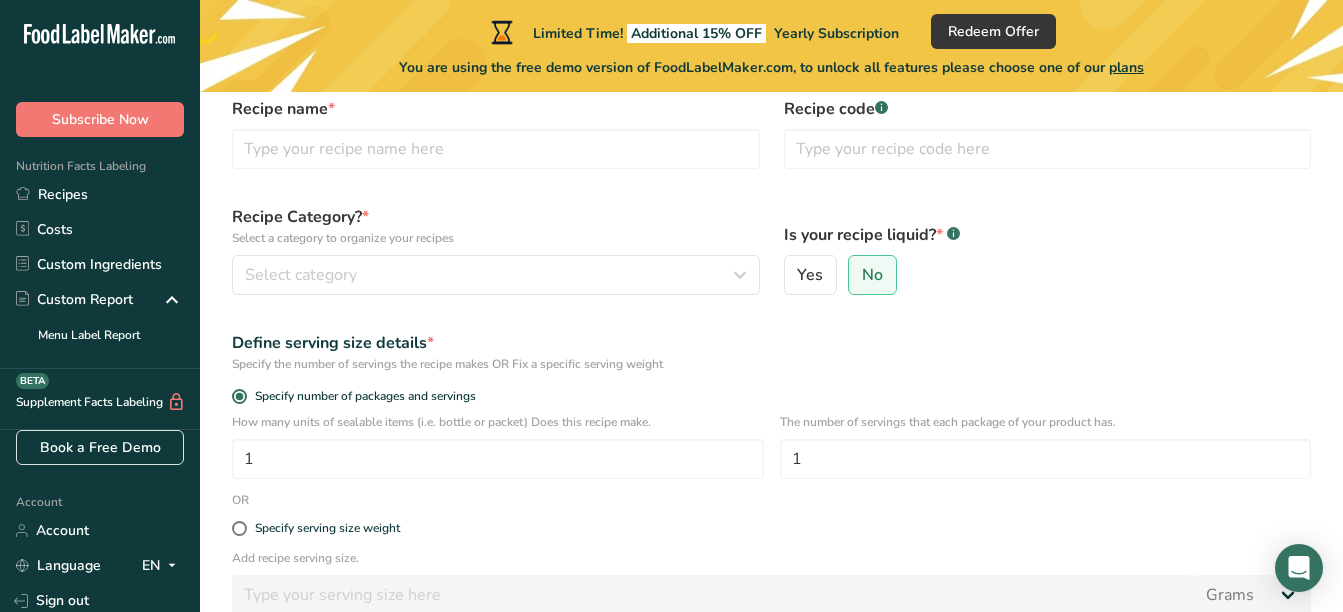 scroll, scrollTop: 0, scrollLeft: 0, axis: both 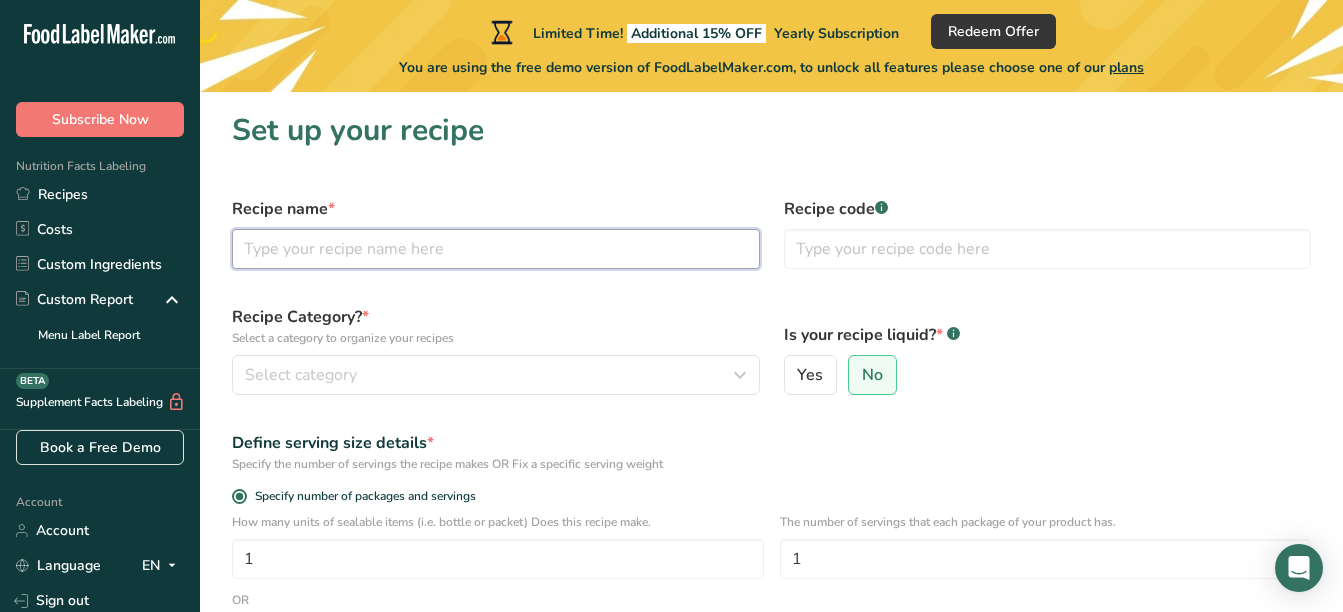 click at bounding box center [496, 249] 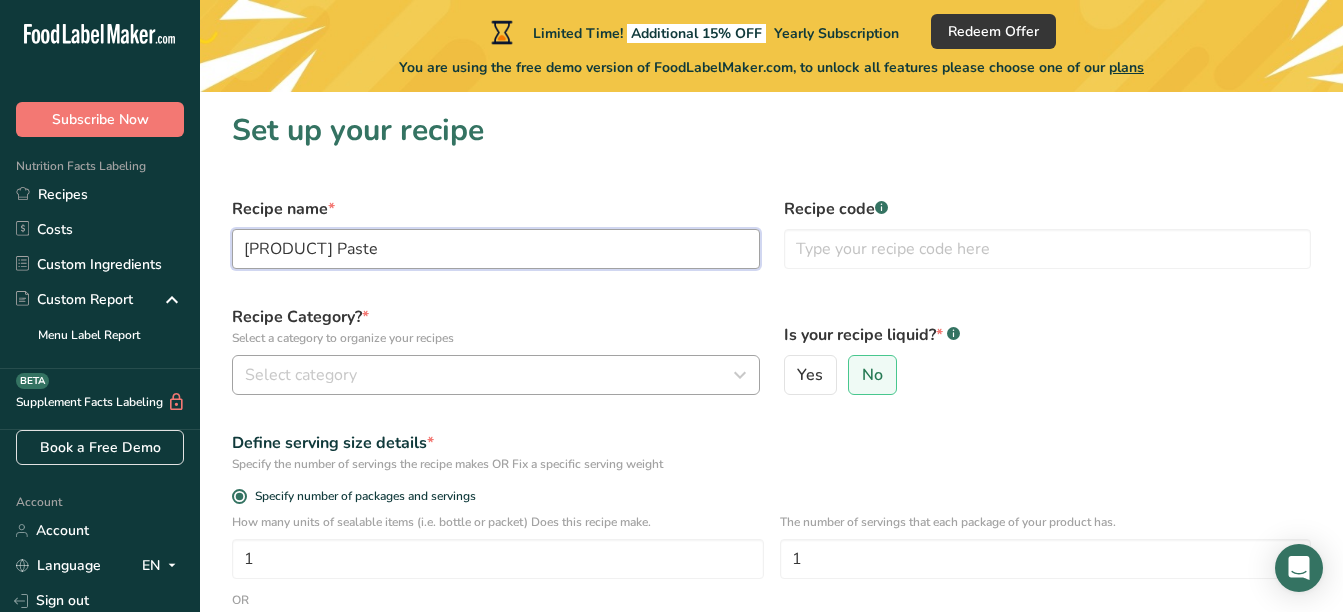 type on "Vanilla Bean Paste" 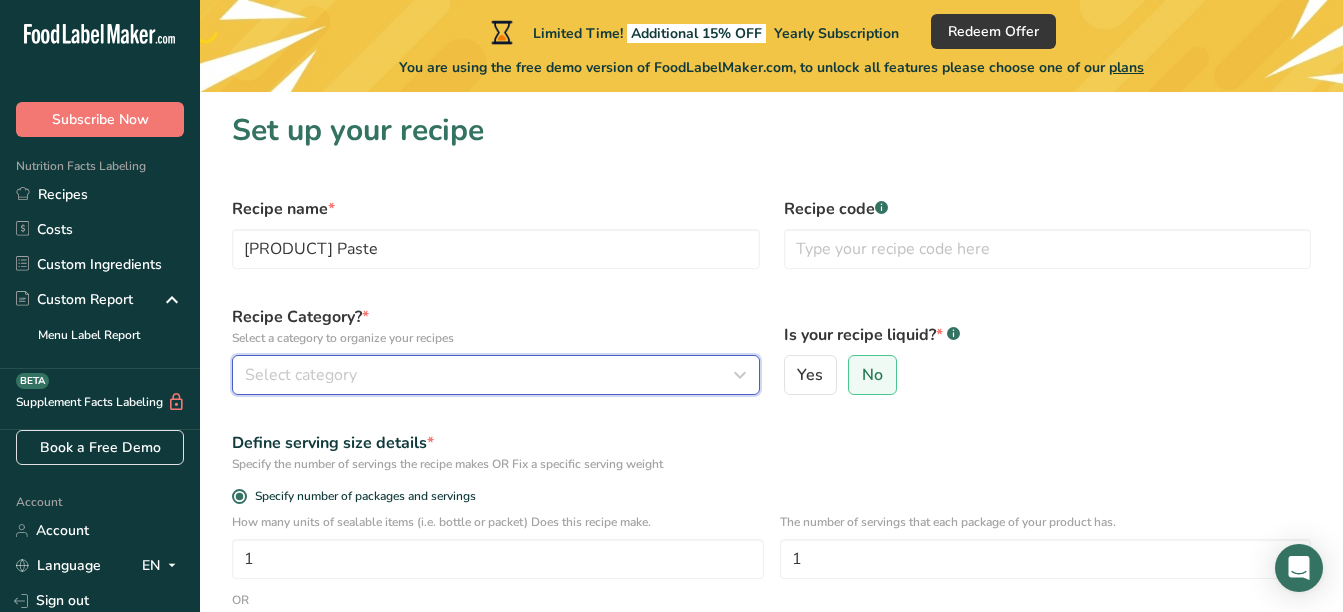 click on "Select category" at bounding box center [301, 375] 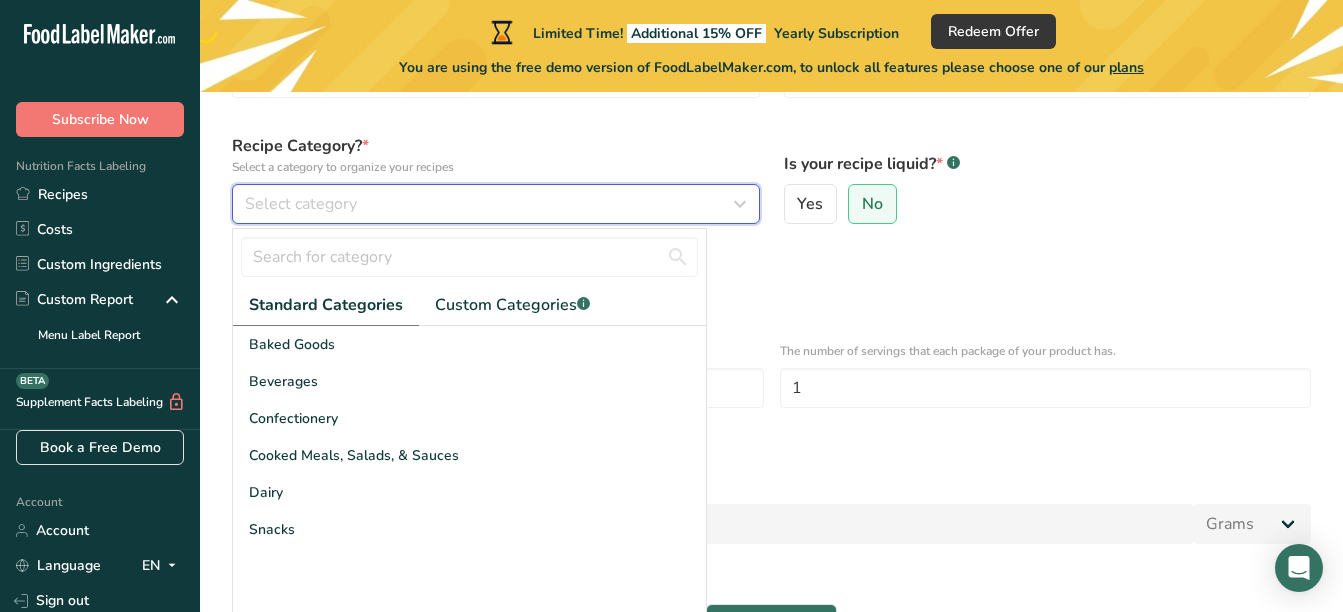 scroll, scrollTop: 200, scrollLeft: 0, axis: vertical 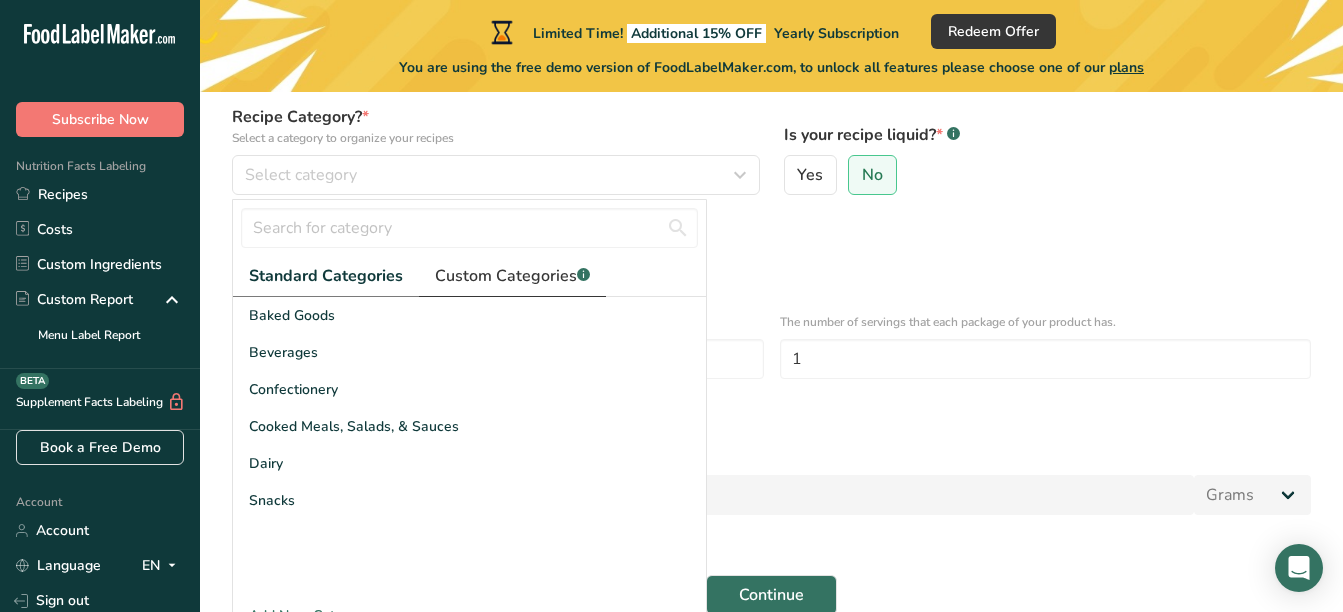 click on "Custom Categories
.a-a{fill:#347362;}.b-a{fill:#fff;}" at bounding box center [512, 276] 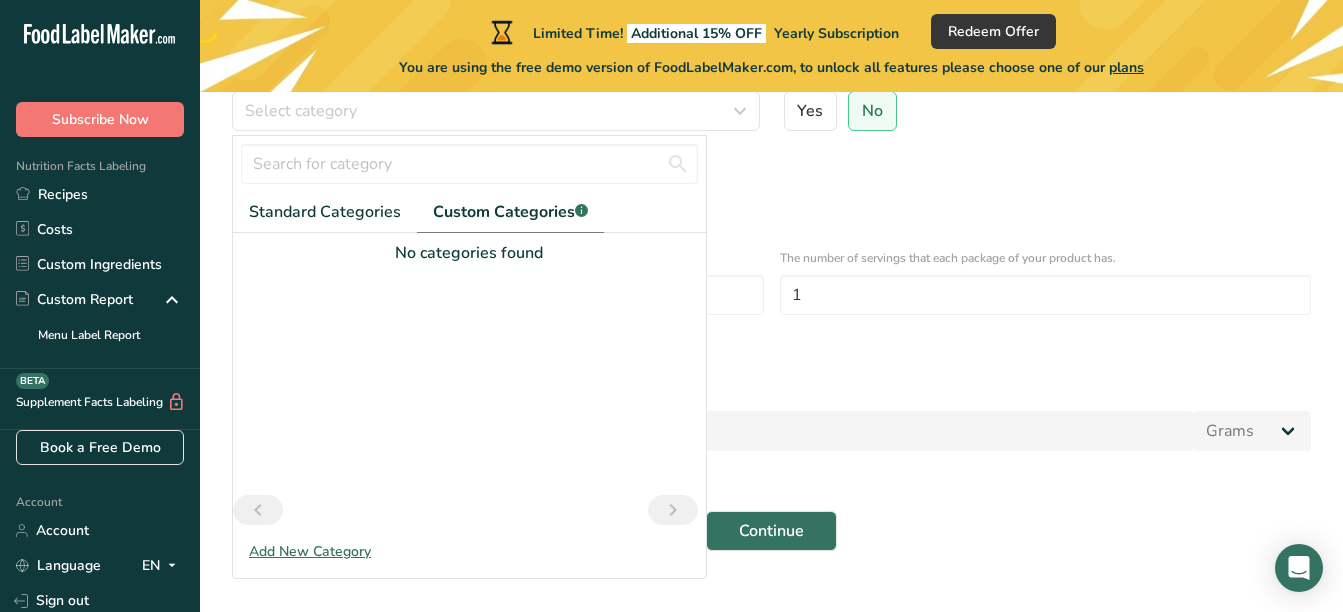 scroll, scrollTop: 299, scrollLeft: 0, axis: vertical 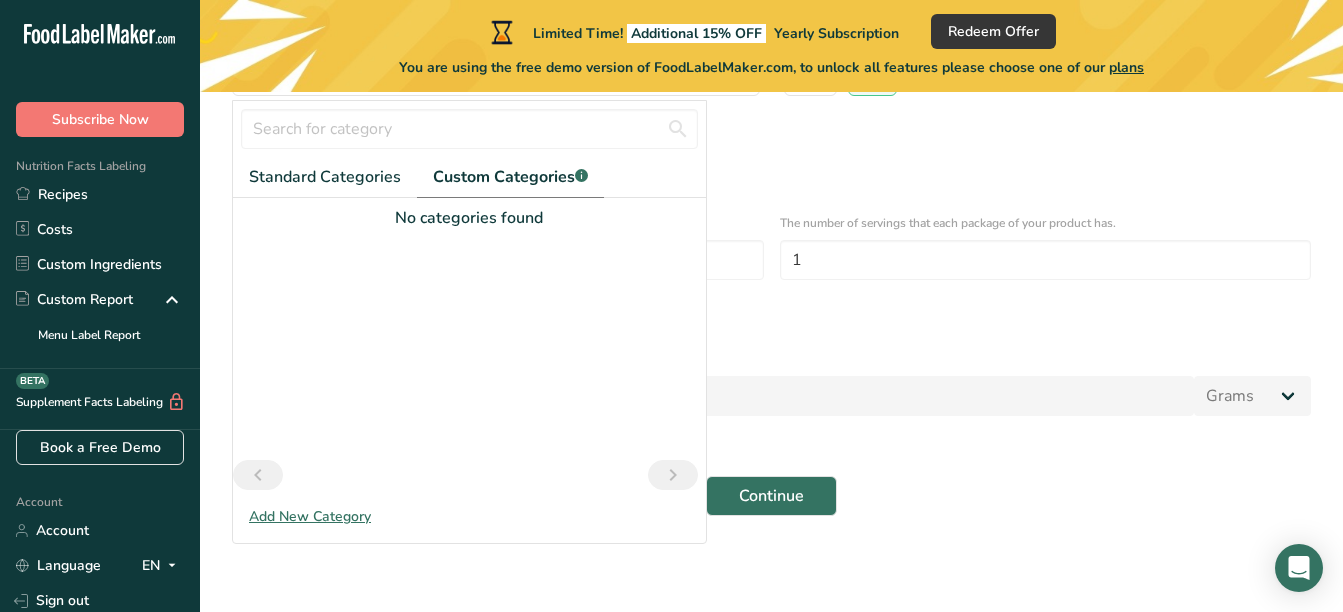 click on "Add New Category" at bounding box center (469, 516) 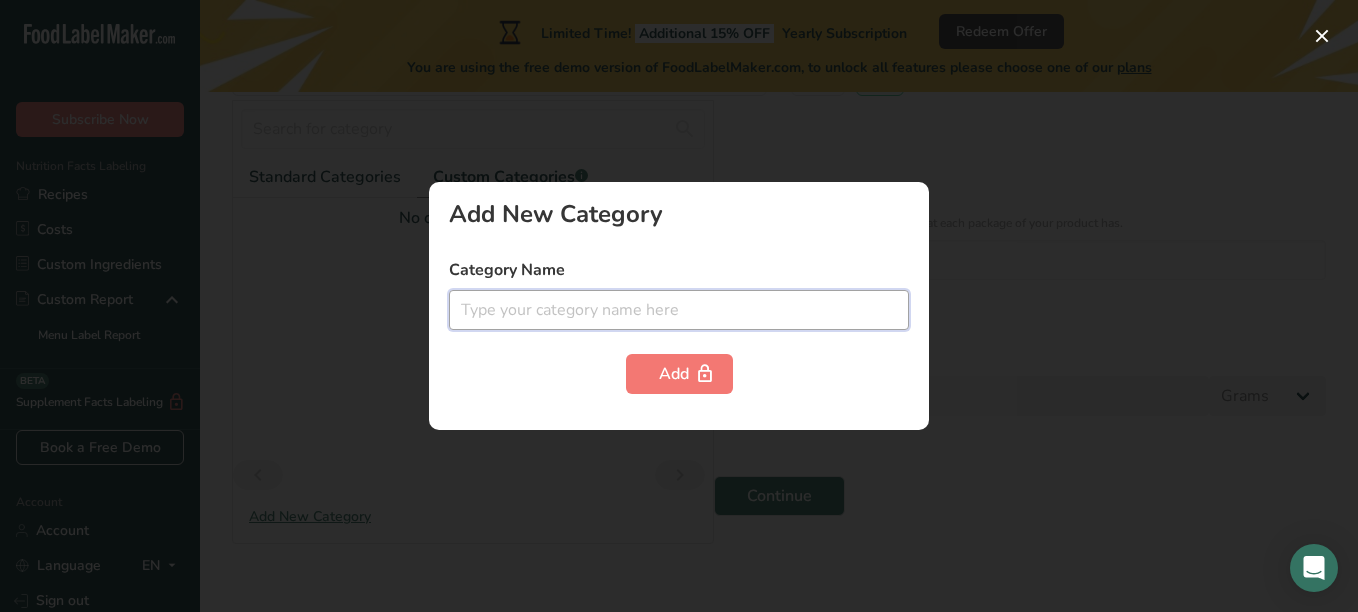 click at bounding box center (679, 310) 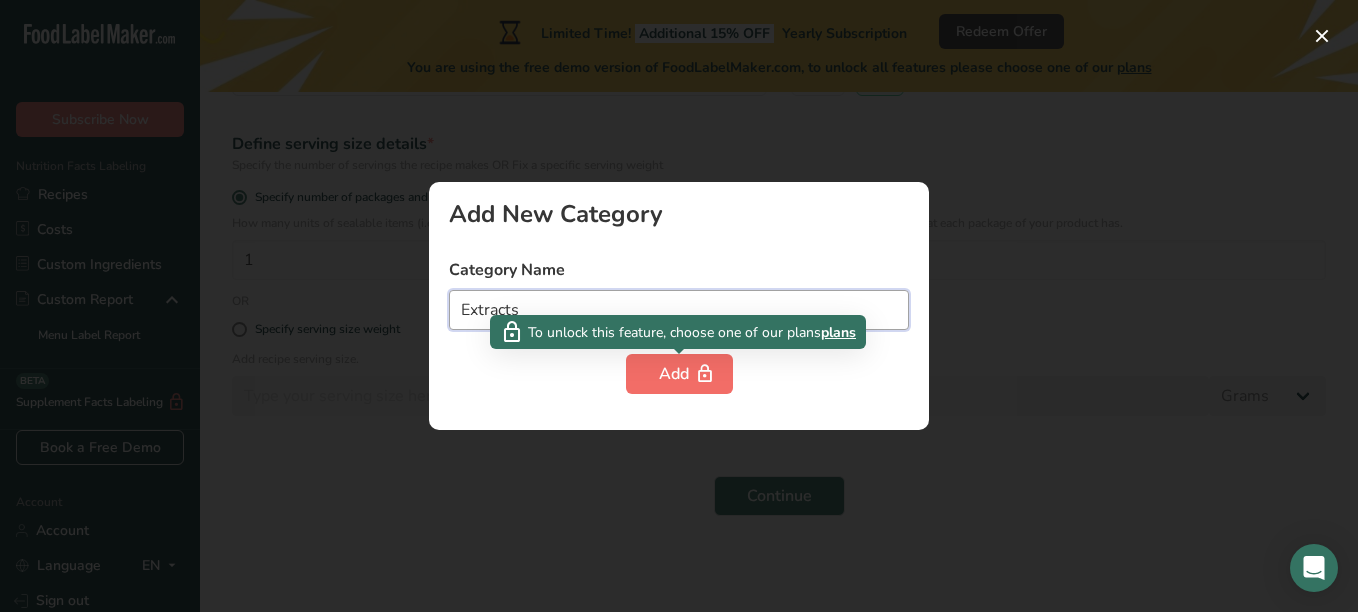 type on "Extracts" 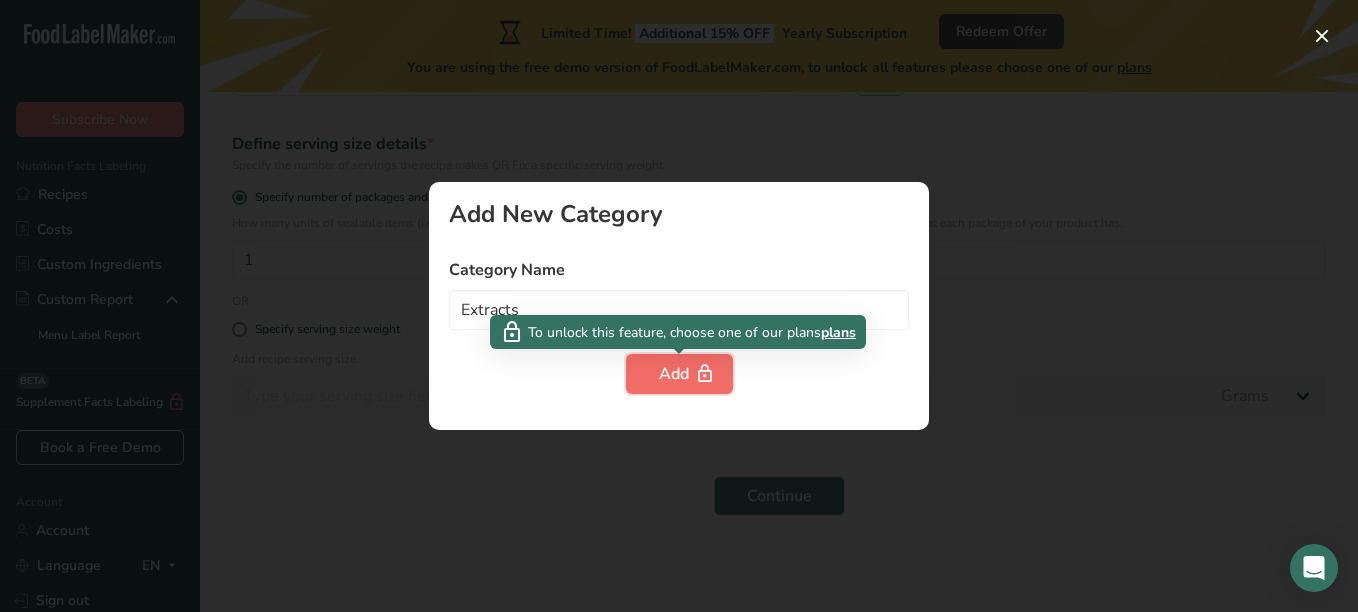 click on "Add" at bounding box center [679, 374] 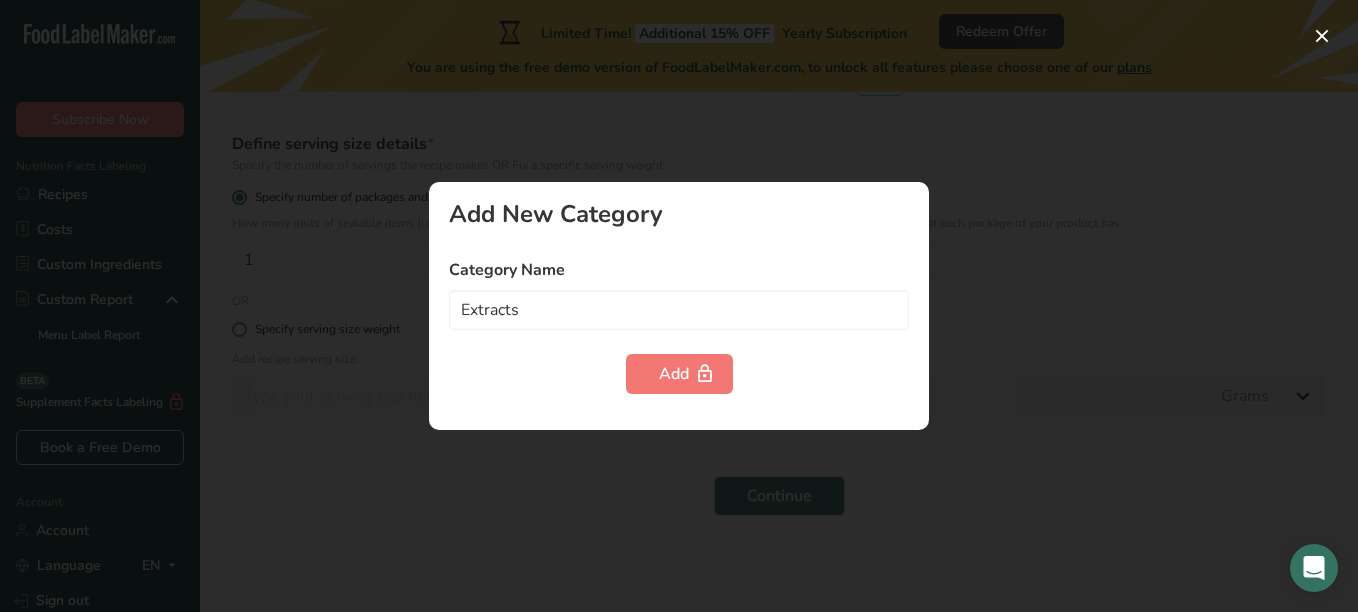 click at bounding box center (679, 306) 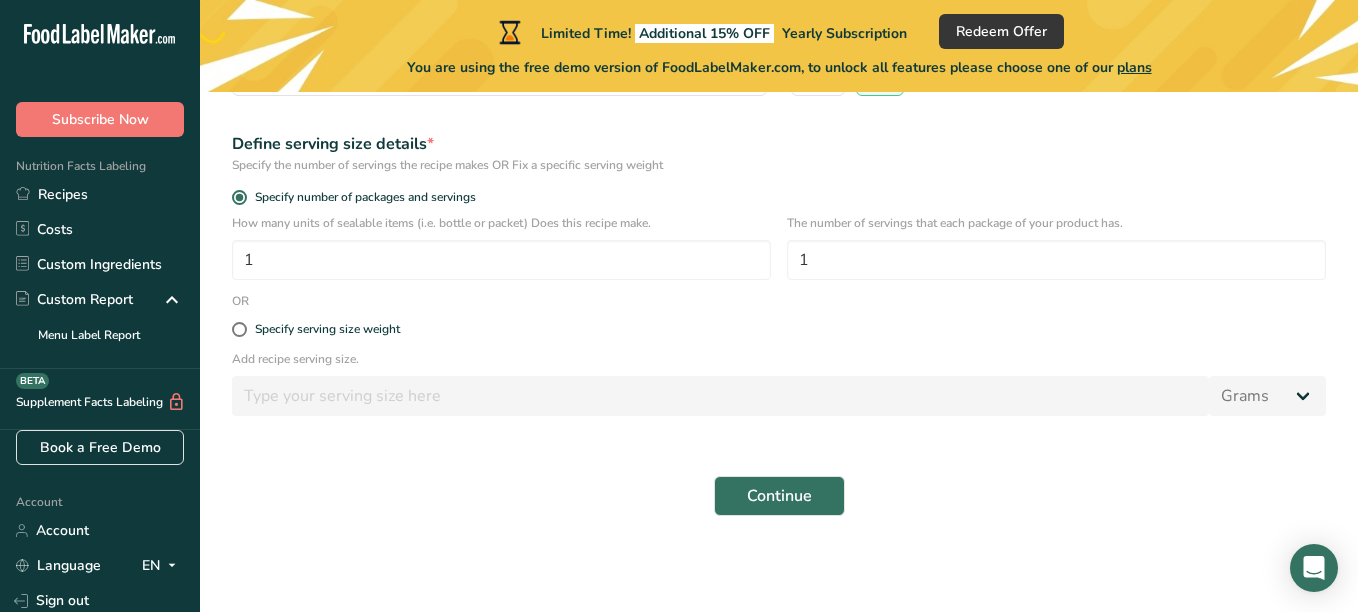 type 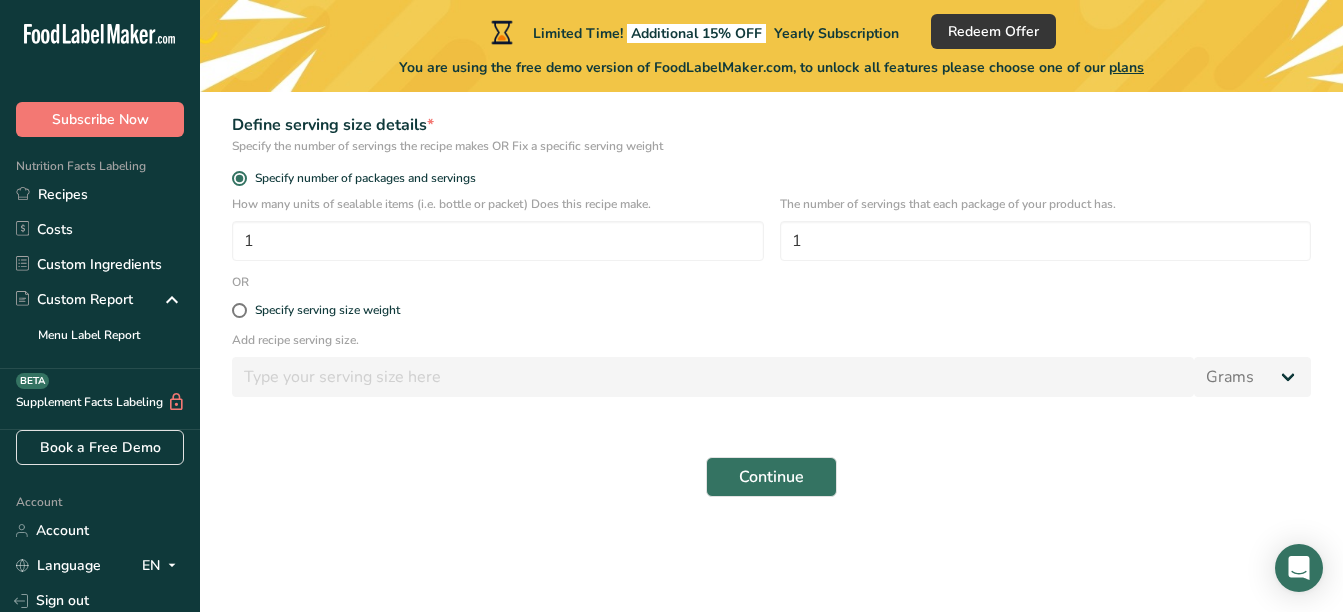 scroll, scrollTop: 323, scrollLeft: 0, axis: vertical 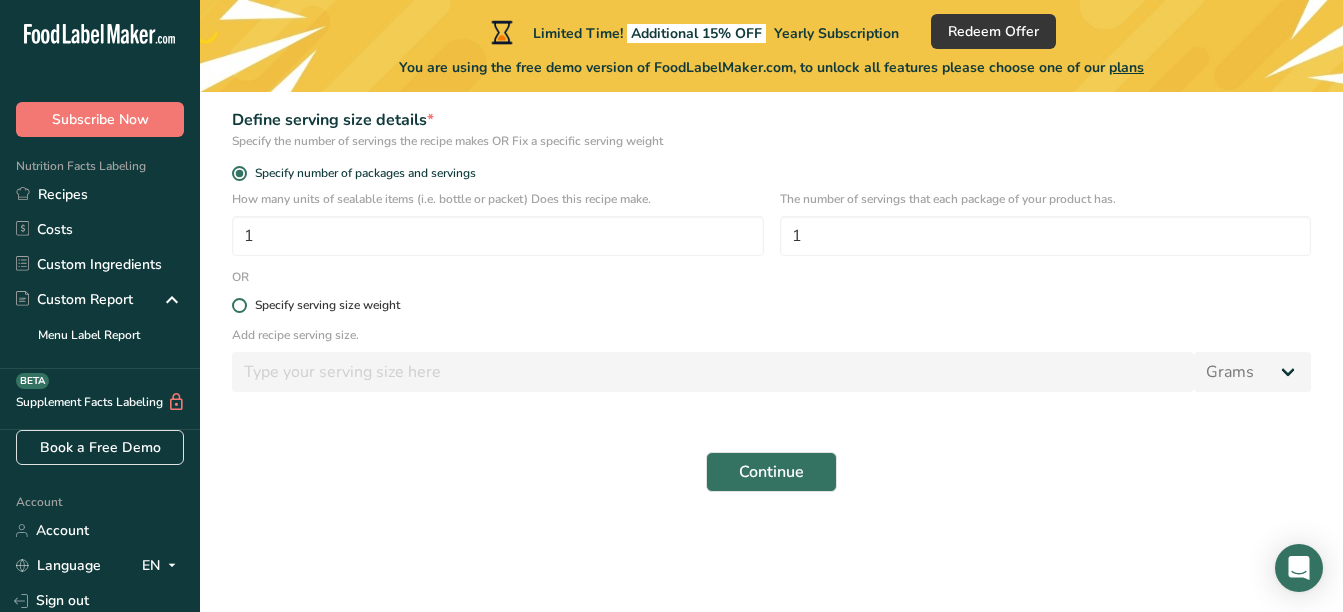 click on "Specify serving size weight" at bounding box center (771, 305) 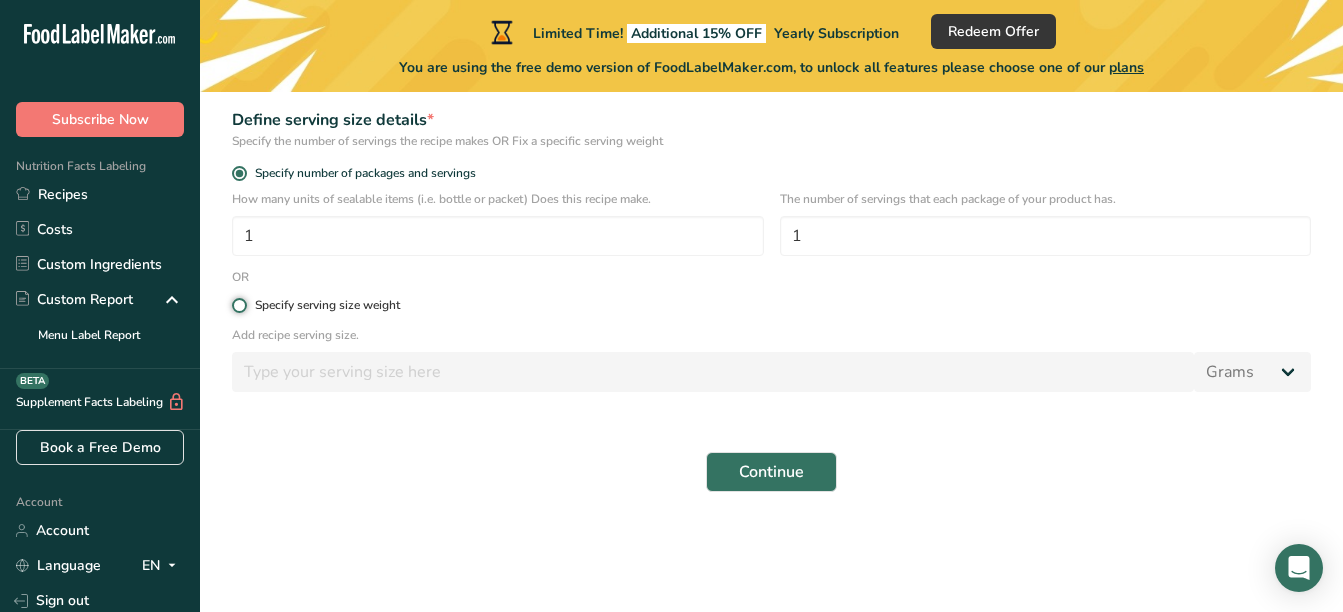 click on "Specify serving size weight" at bounding box center [238, 305] 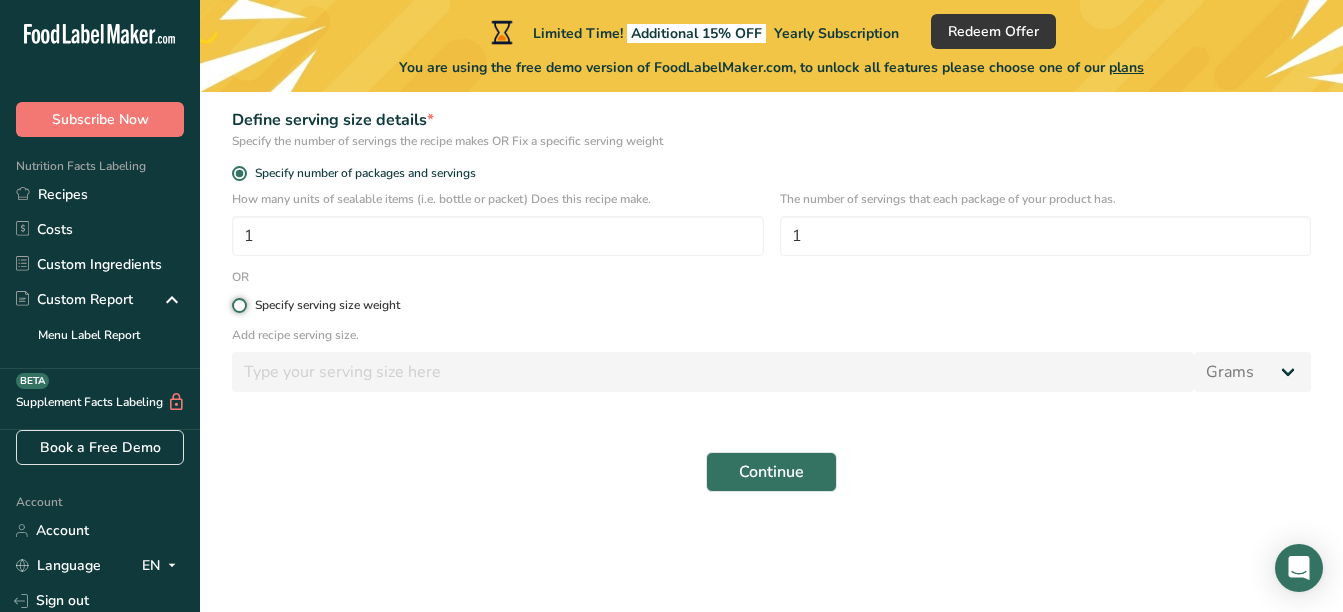 radio on "true" 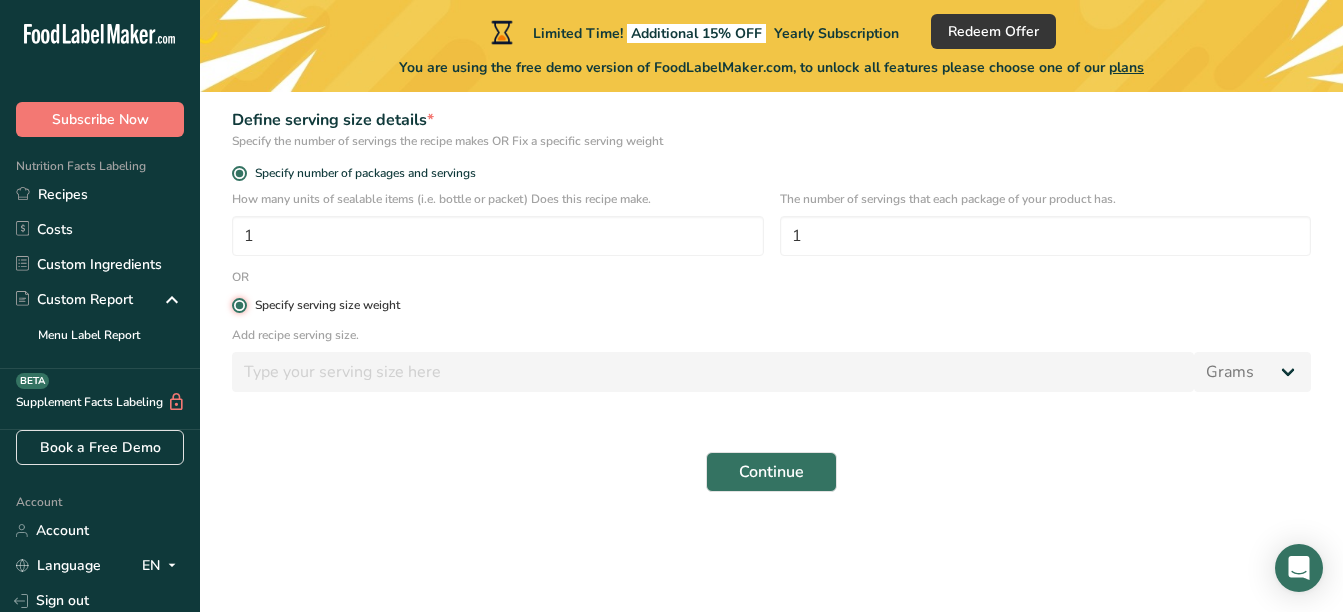radio on "false" 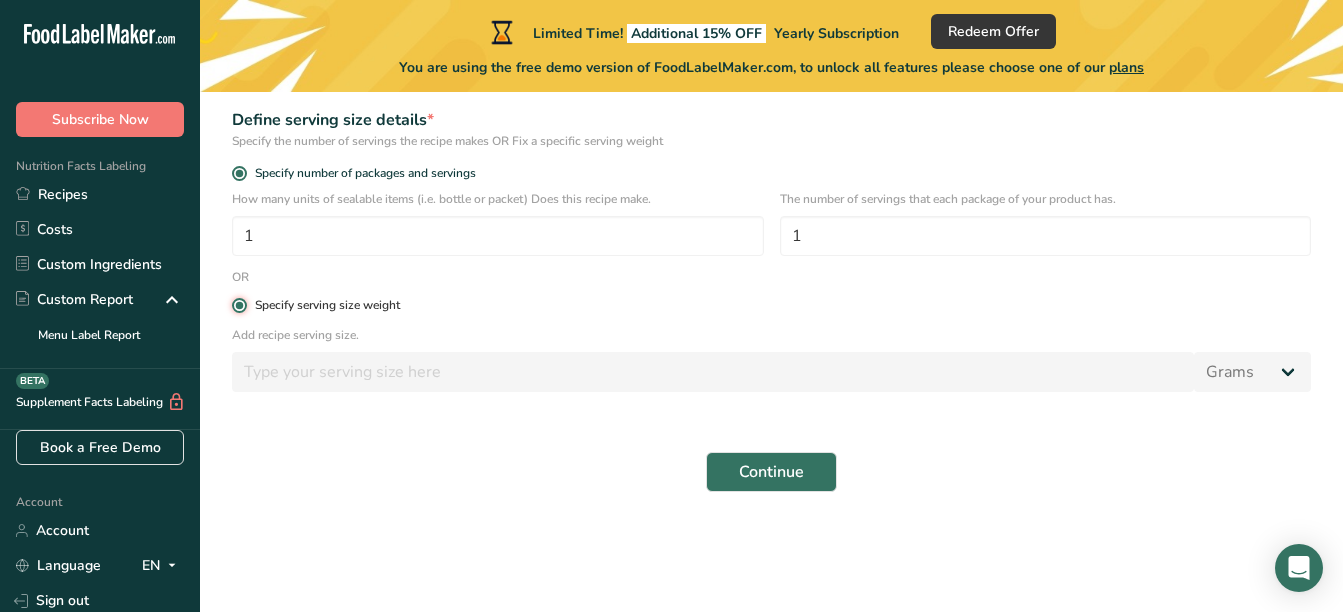 type 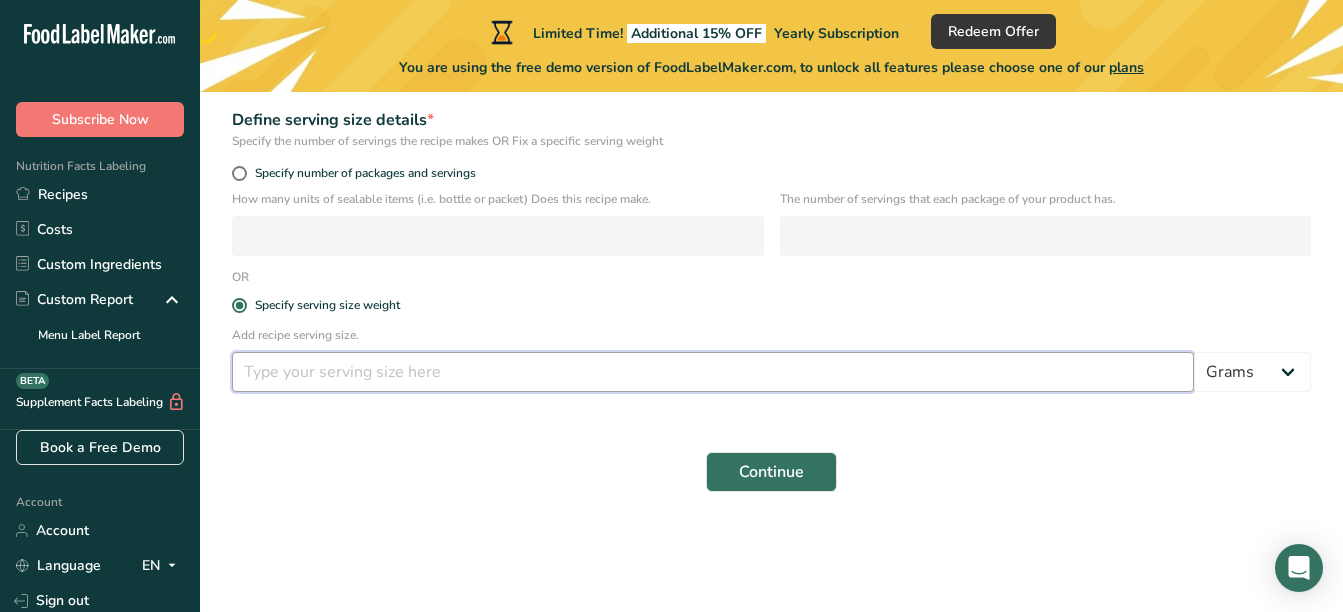 click at bounding box center (713, 372) 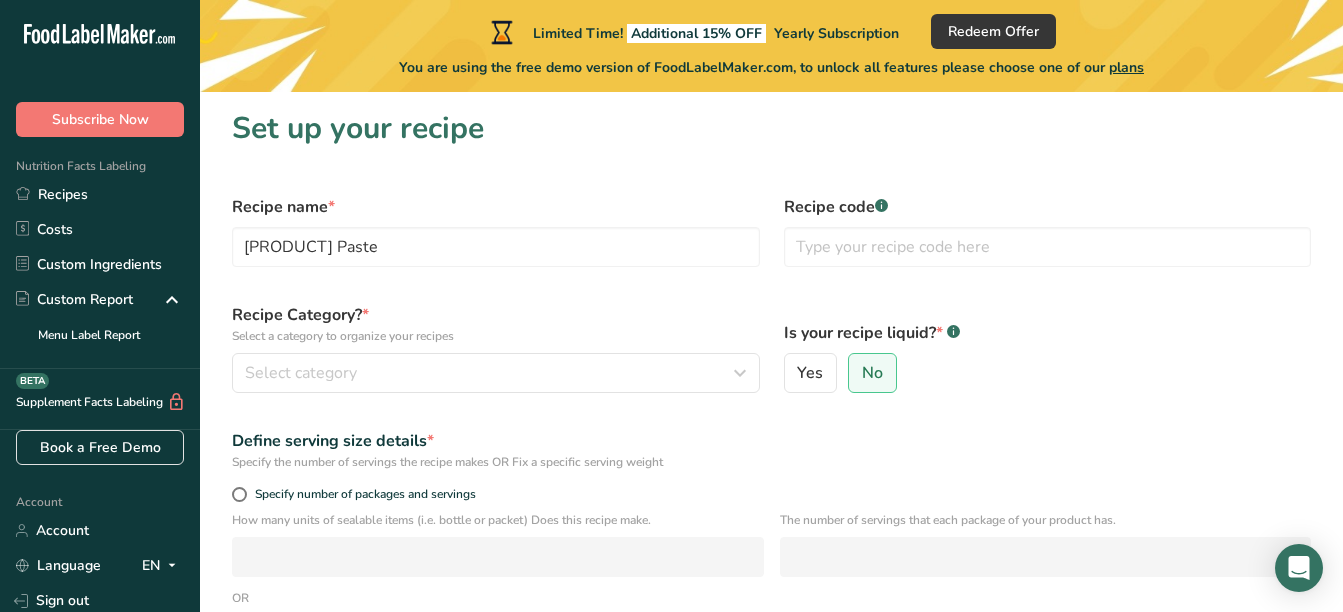 scroll, scrollTop: 0, scrollLeft: 0, axis: both 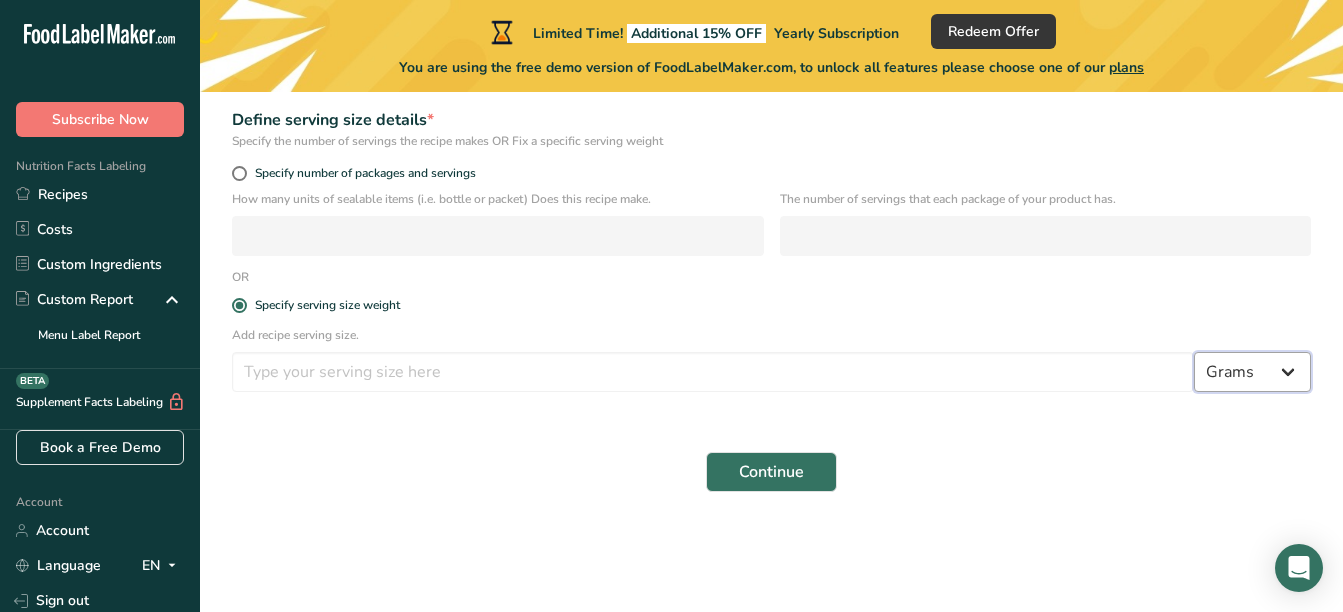 click on "Grams
kg
mg
mcg
lb
oz
l
mL
fl oz
tbsp
tsp
cup
qt
gallon" at bounding box center [1252, 372] 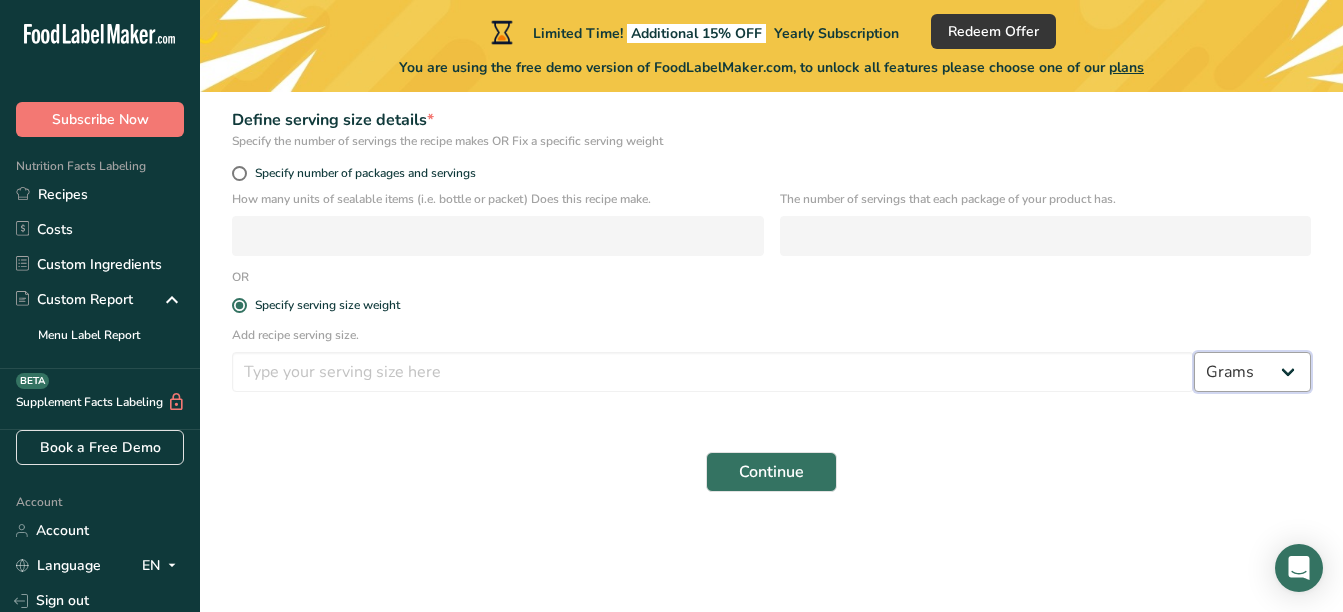 select on "5" 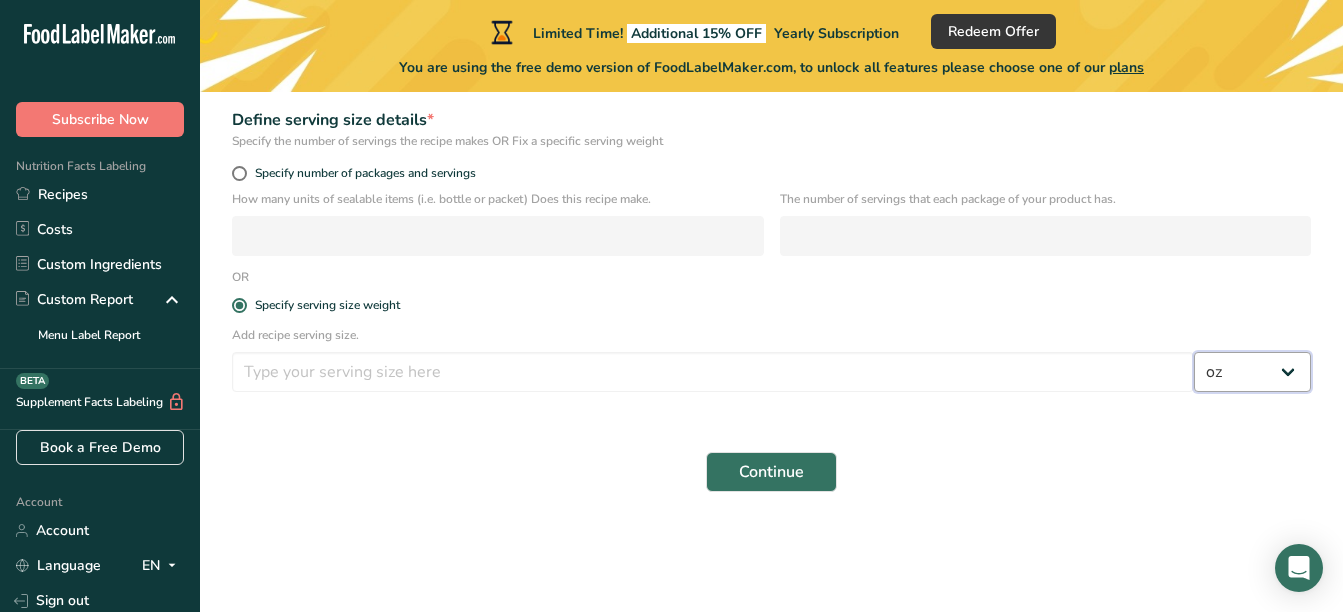 click on "Grams
kg
mg
mcg
lb
oz
l
mL
fl oz
tbsp
tsp
cup
qt
gallon" at bounding box center [1252, 372] 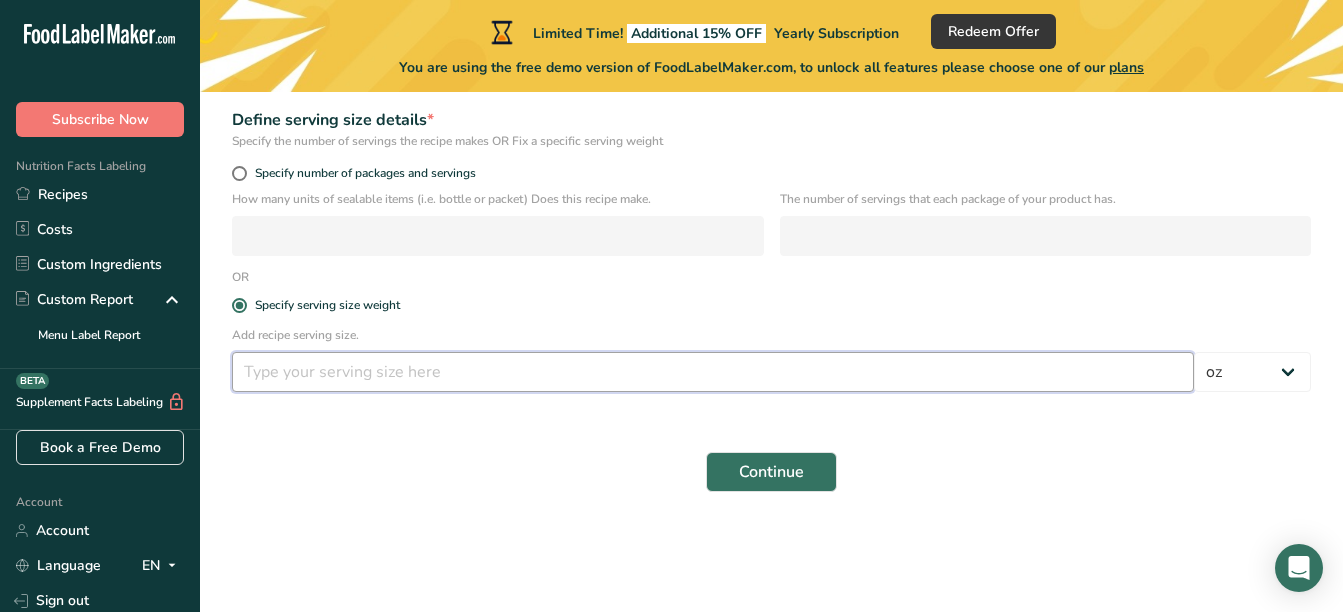 click at bounding box center [713, 372] 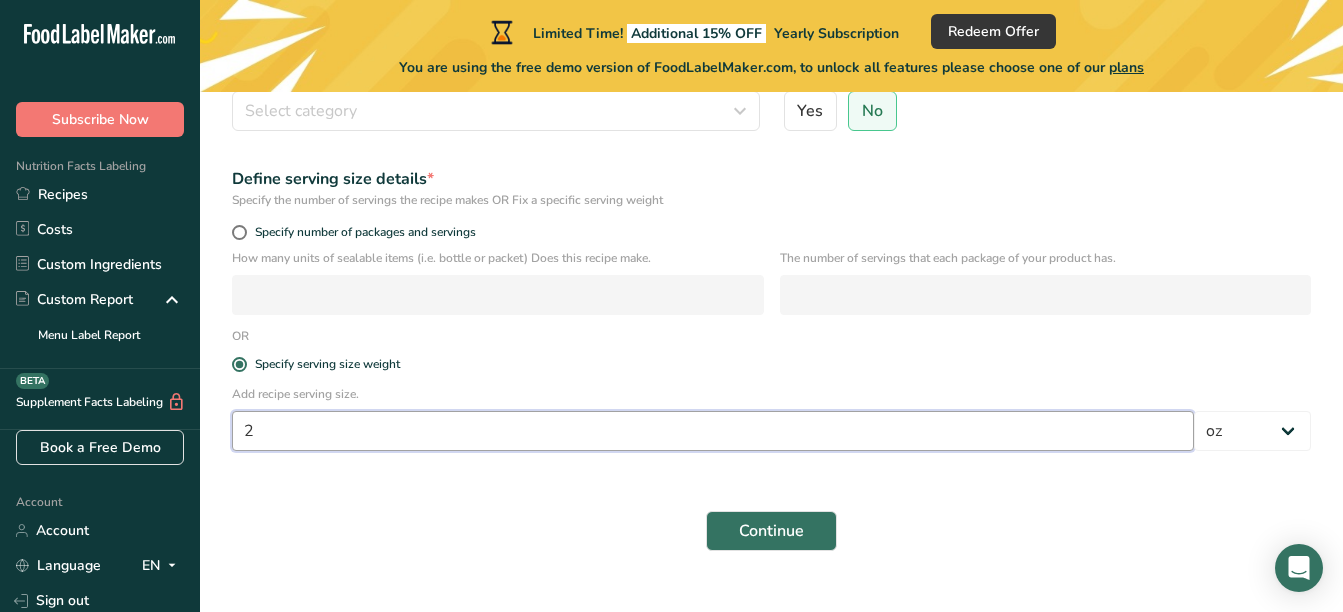 scroll, scrollTop: 300, scrollLeft: 0, axis: vertical 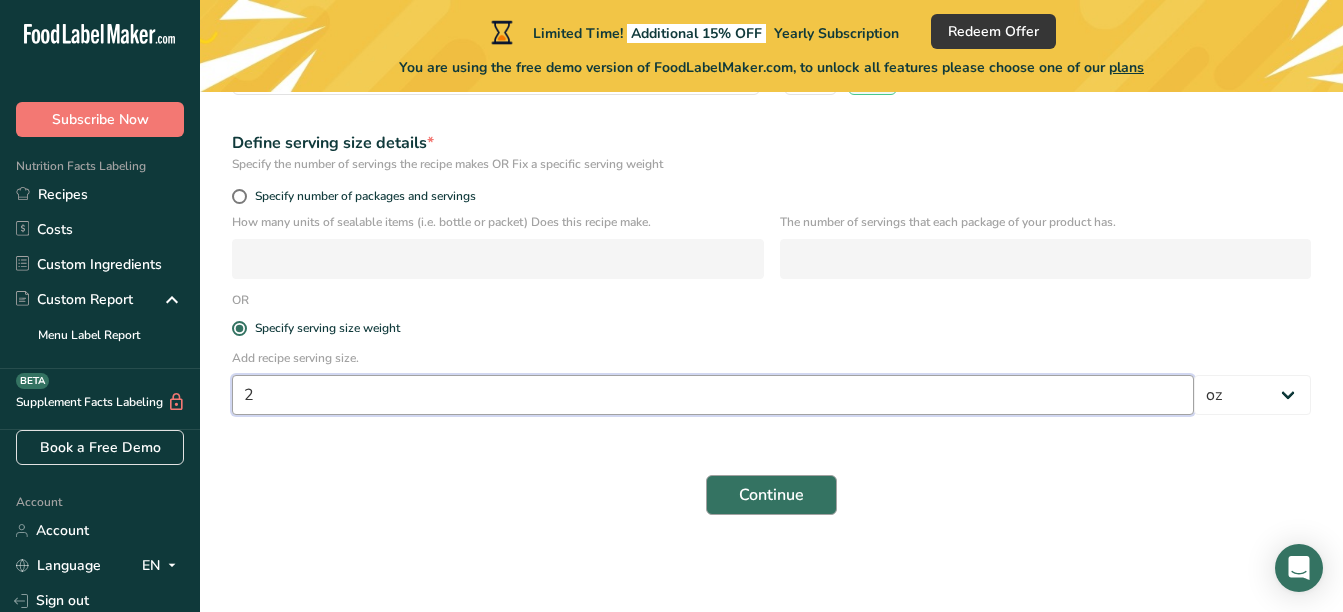 type on "2" 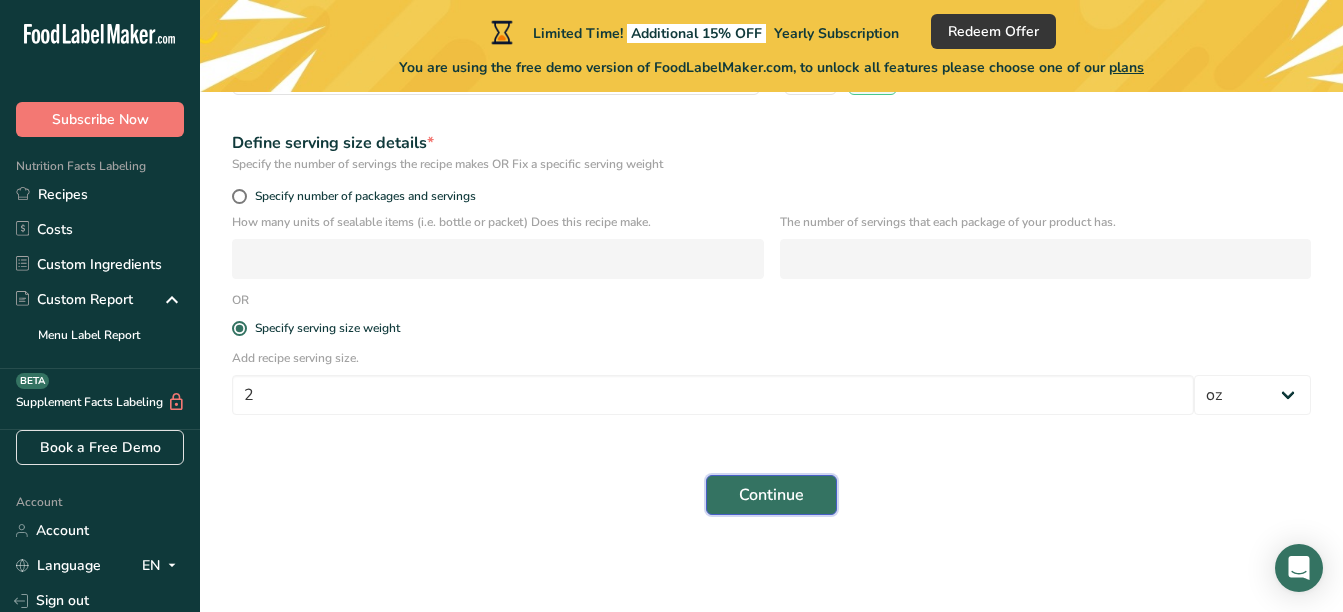 click on "Continue" at bounding box center [771, 495] 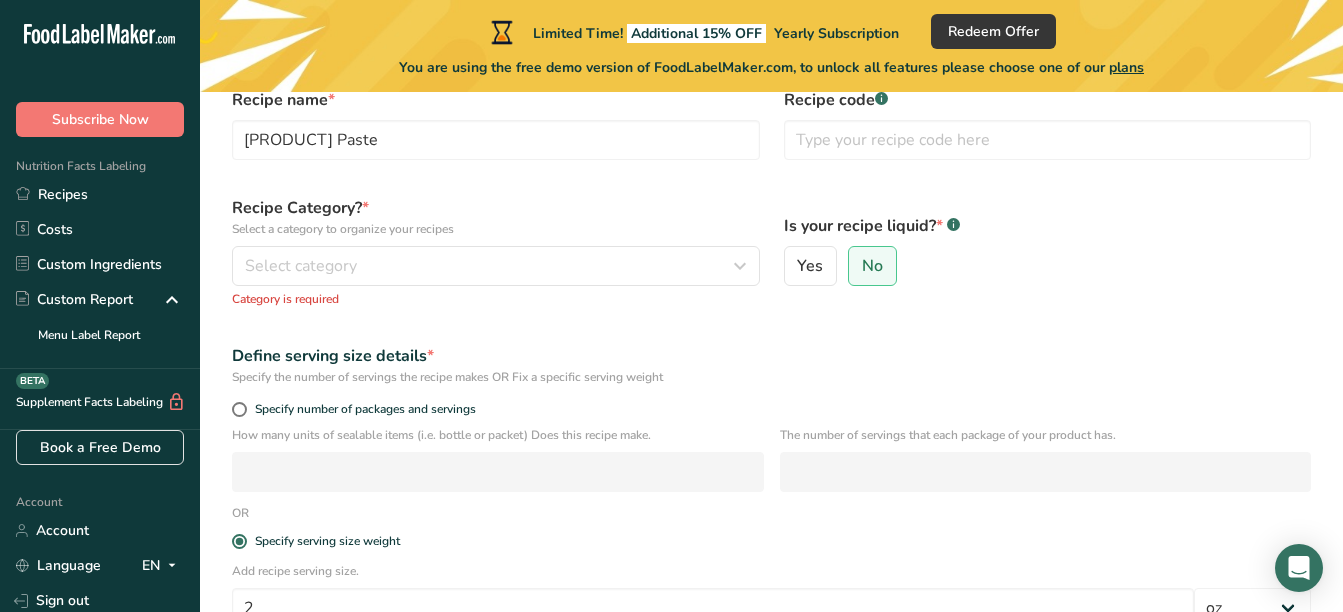 scroll, scrollTop: 0, scrollLeft: 0, axis: both 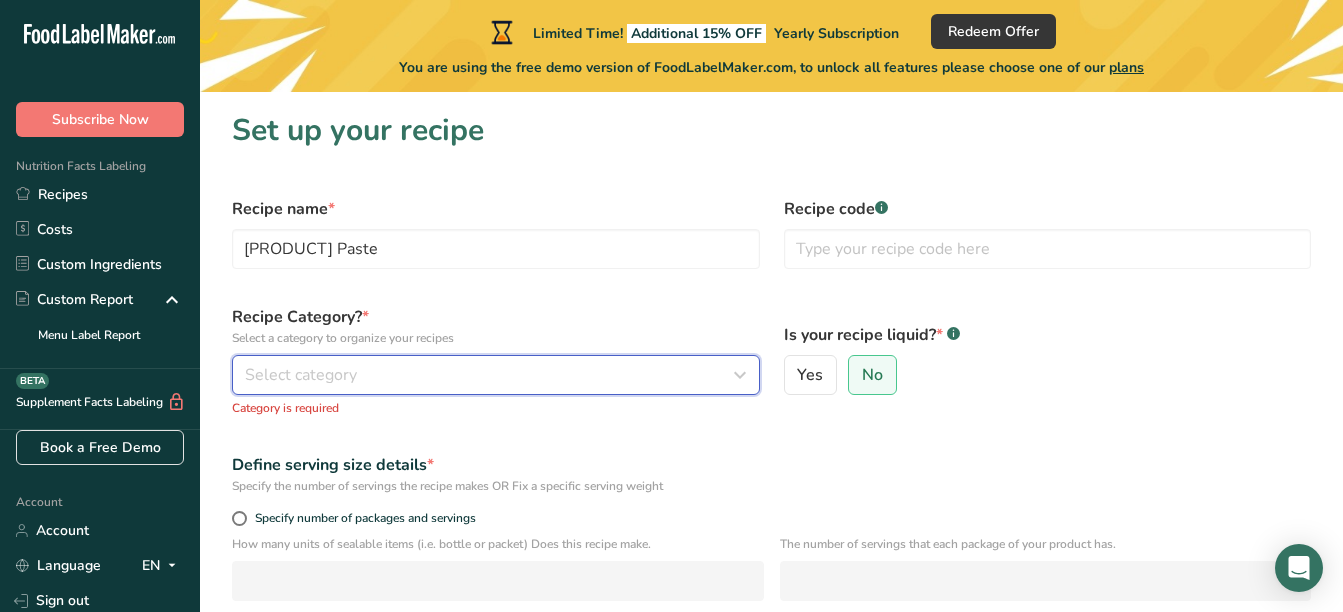 click on "Select category" at bounding box center (301, 375) 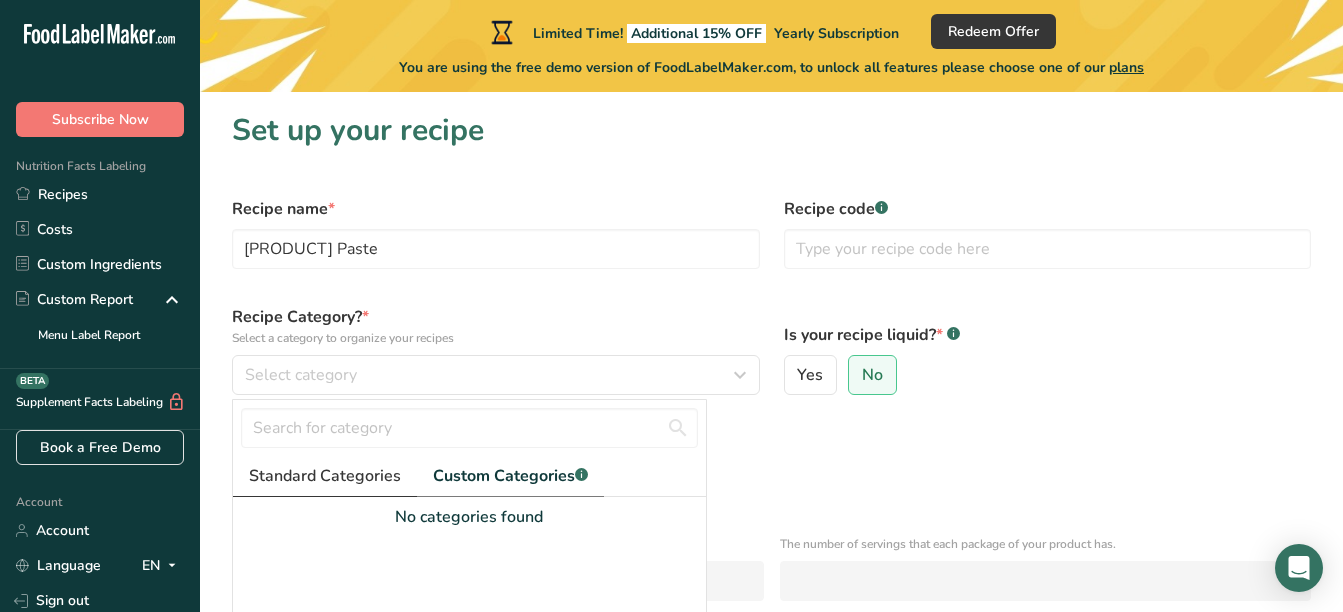 click on "Standard Categories" at bounding box center [325, 476] 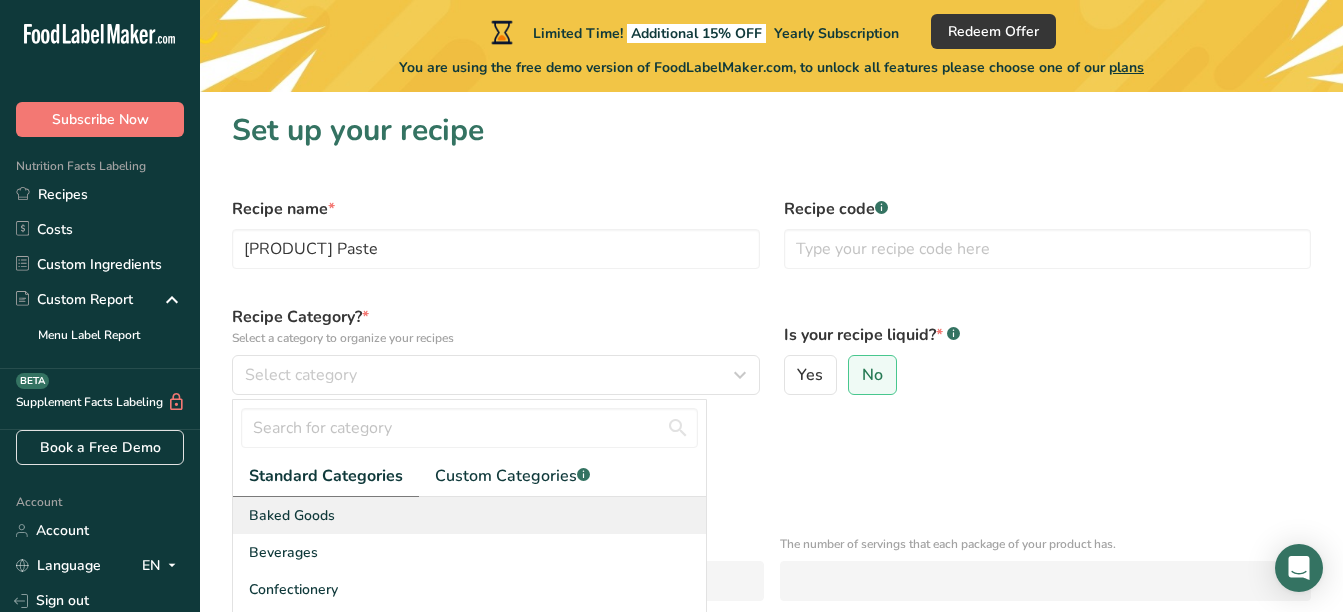 click on "Baked Goods" at bounding box center (292, 515) 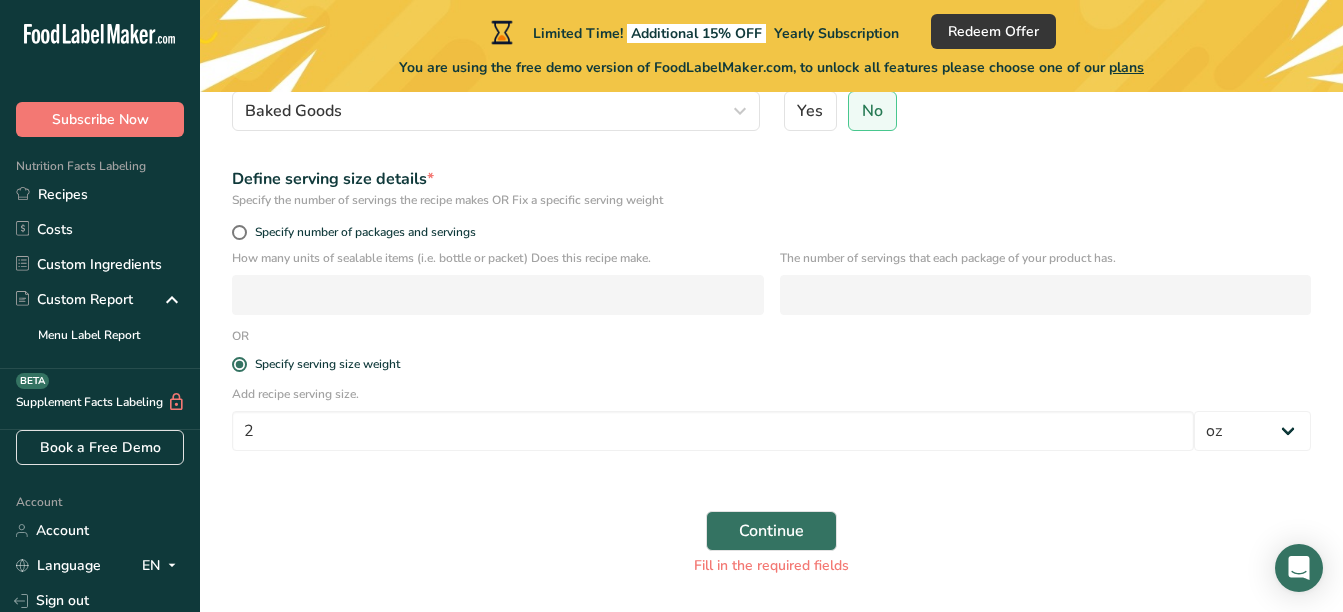 scroll, scrollTop: 300, scrollLeft: 0, axis: vertical 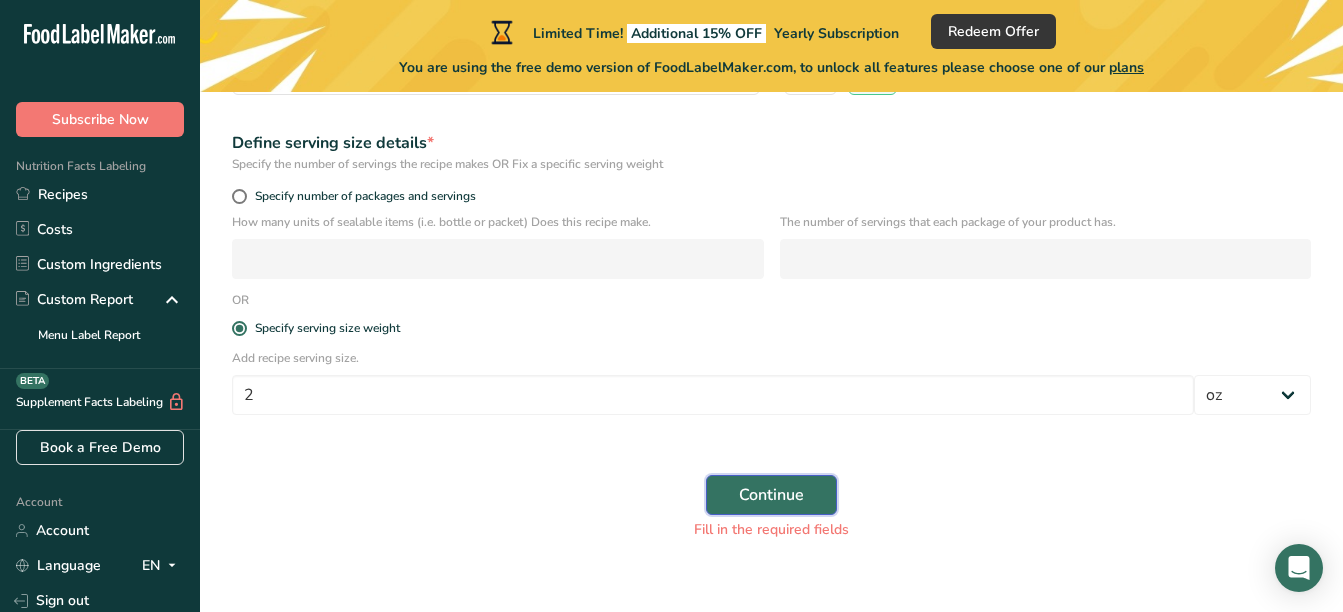 click on "Continue" at bounding box center [771, 495] 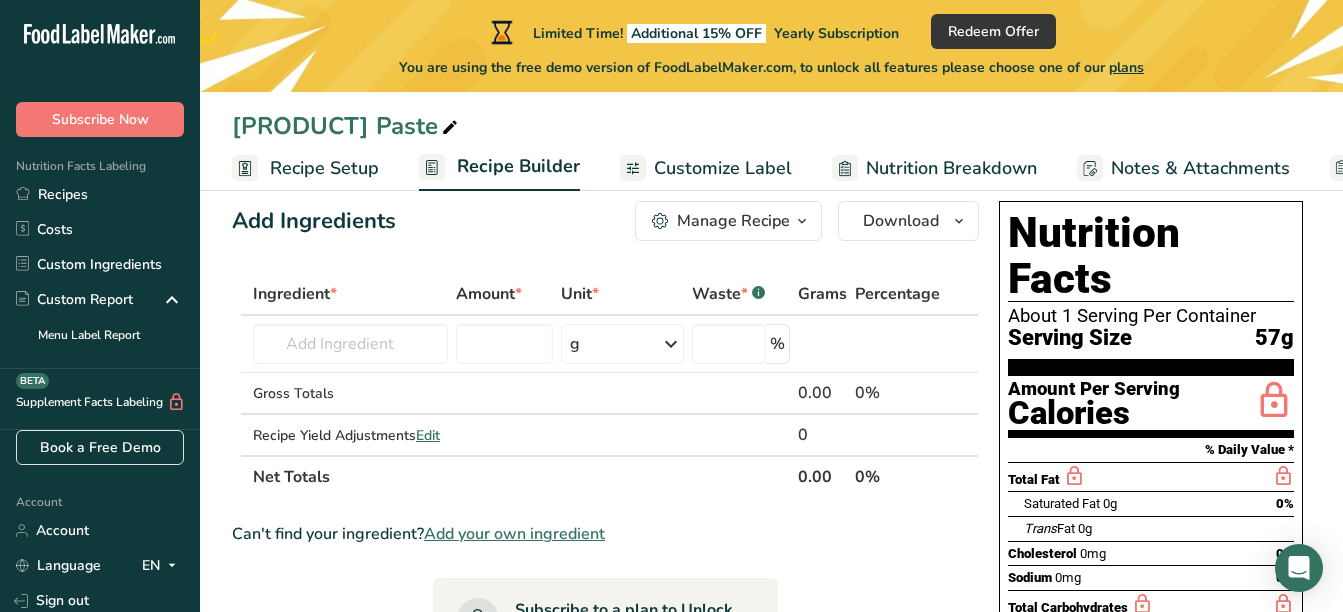 scroll, scrollTop: 0, scrollLeft: 0, axis: both 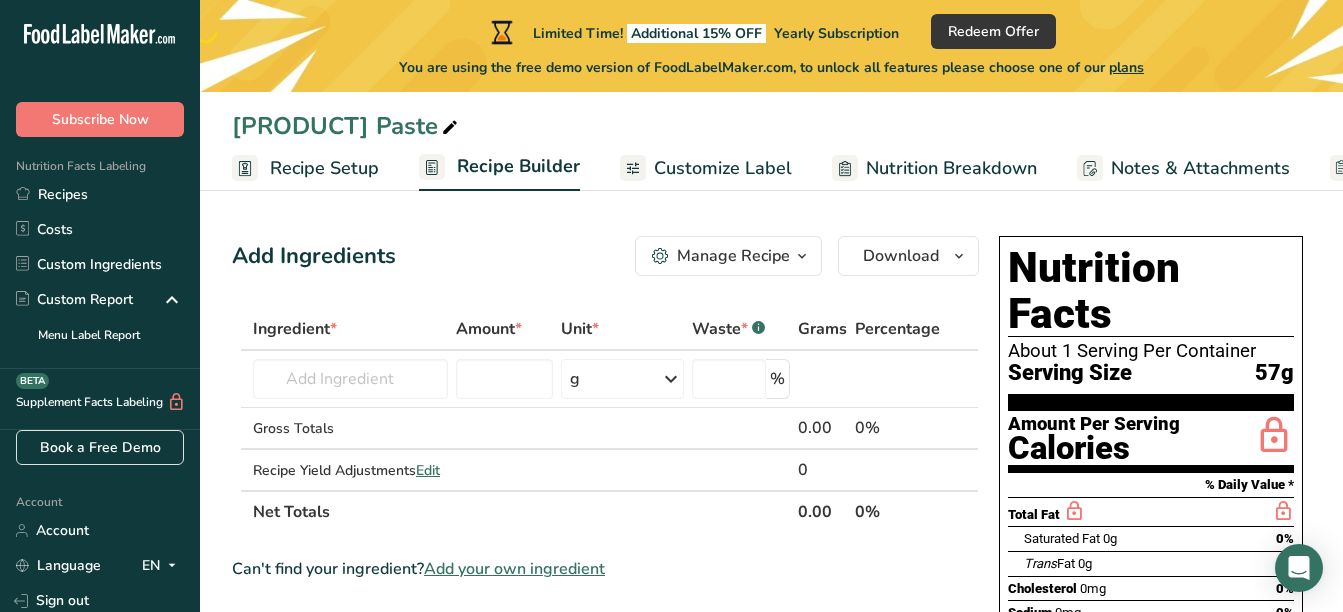 click on "Recipe Setup" at bounding box center (324, 168) 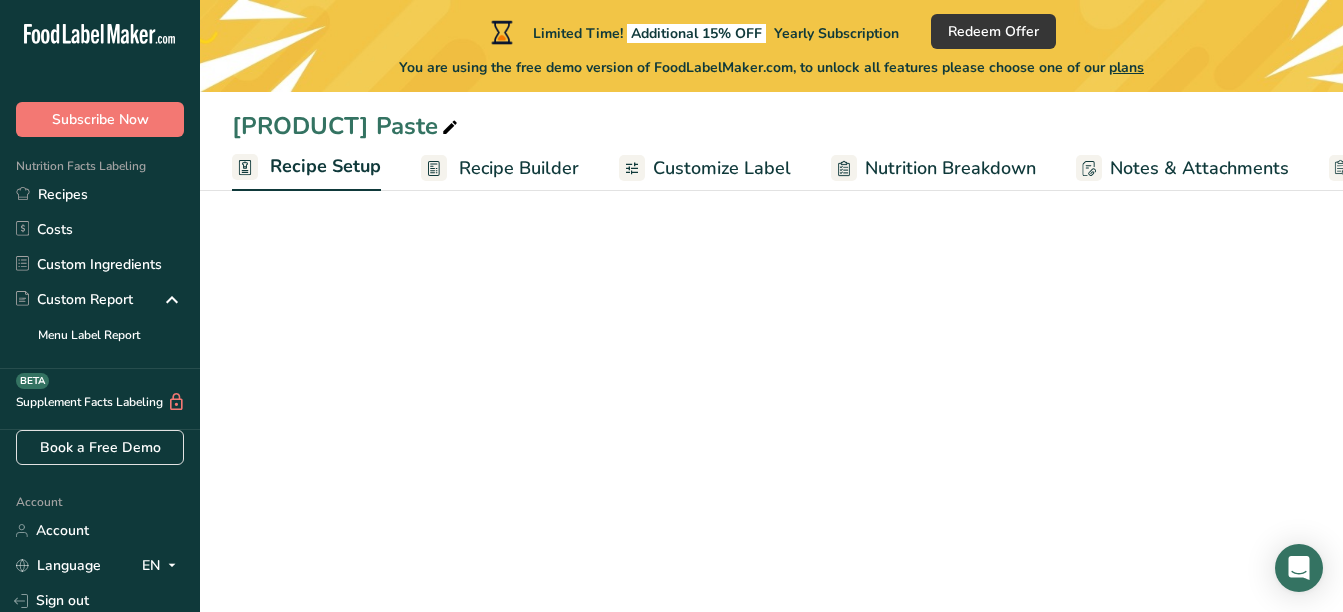 select on "5" 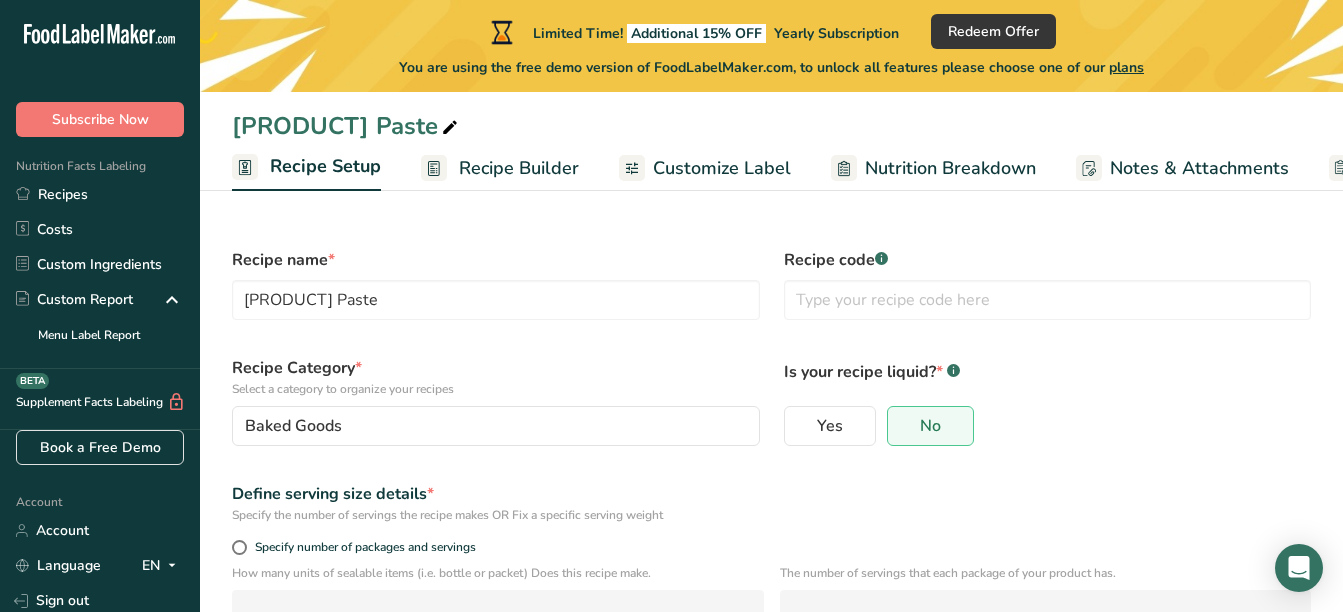 scroll, scrollTop: 0, scrollLeft: 7, axis: horizontal 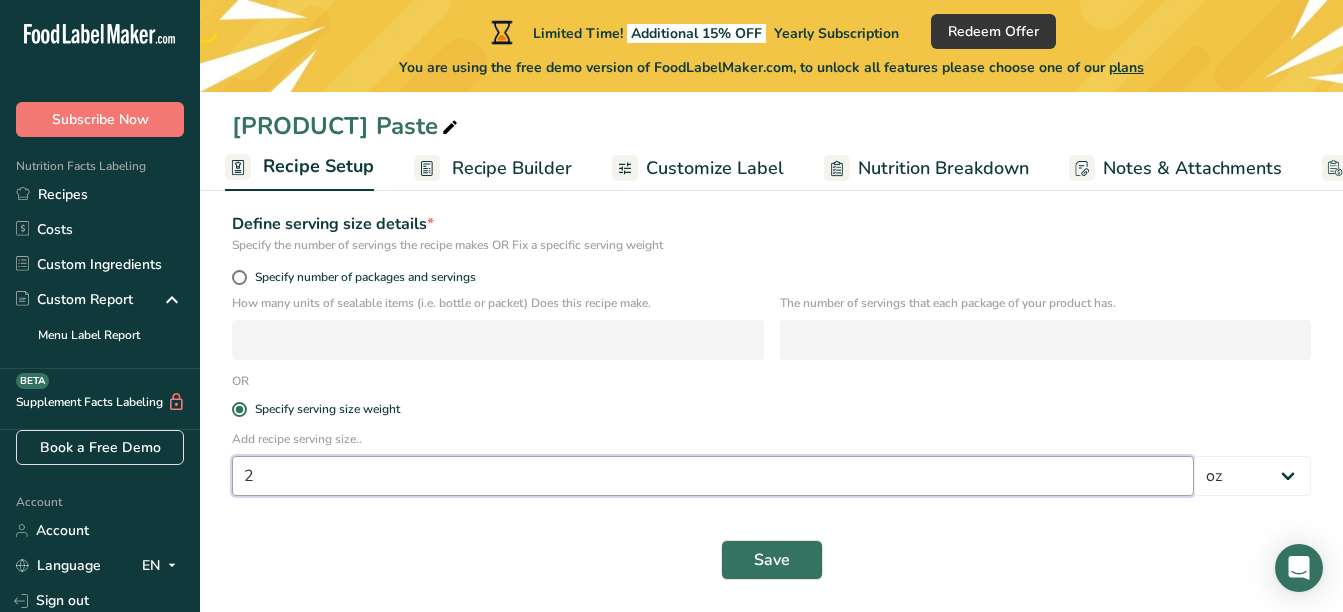 drag, startPoint x: 283, startPoint y: 470, endPoint x: 170, endPoint y: 435, distance: 118.29624 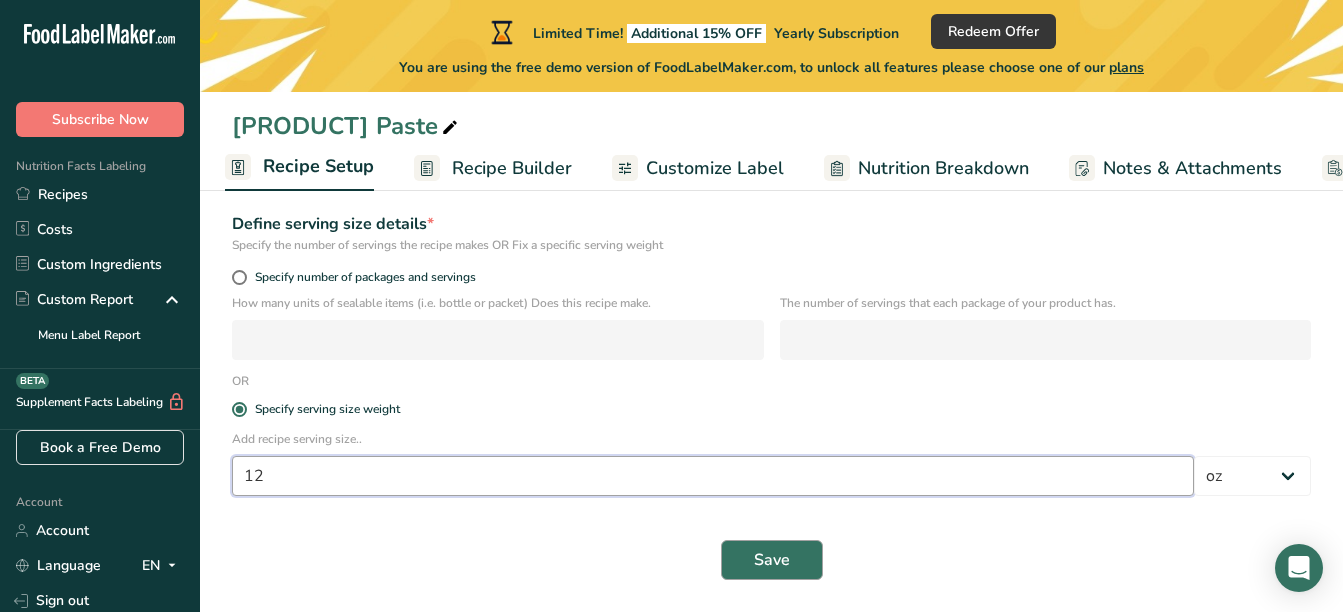 type on "12" 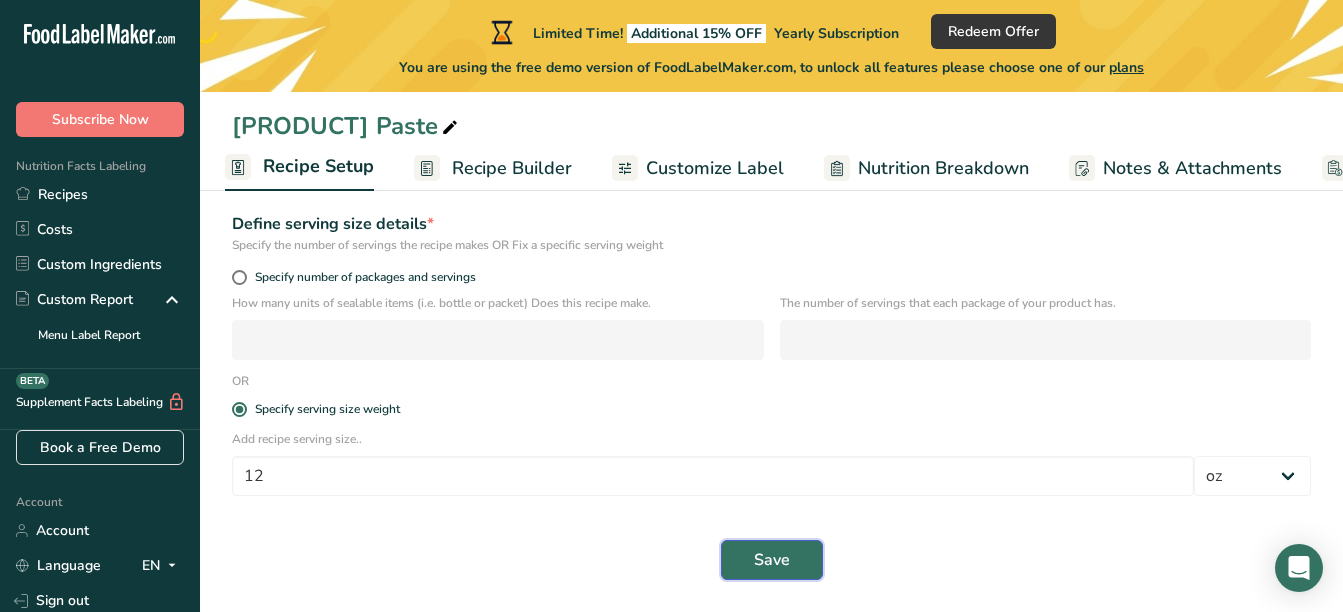 click on "Save" at bounding box center [772, 560] 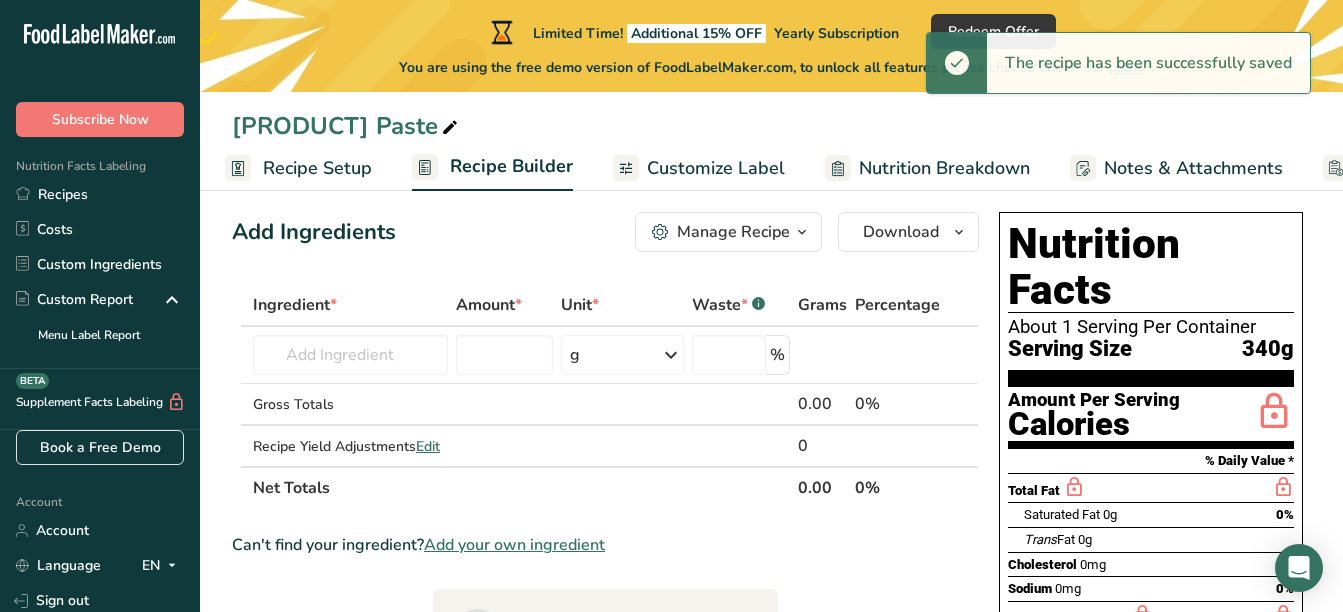 scroll, scrollTop: 0, scrollLeft: 0, axis: both 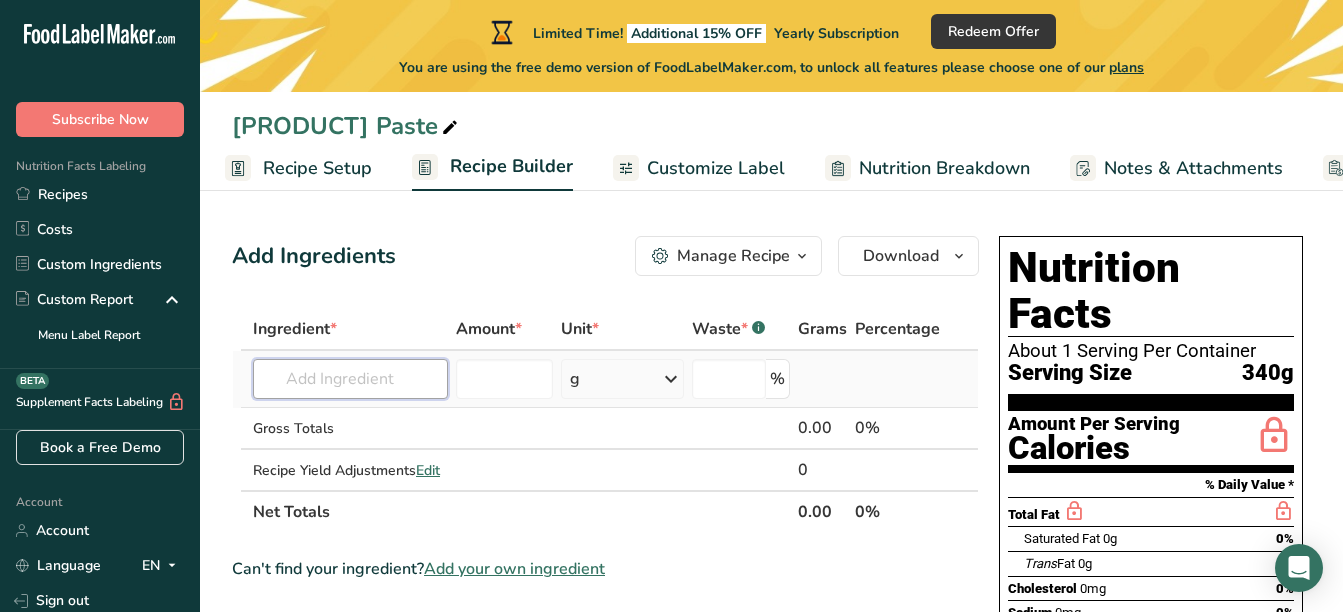 click at bounding box center (350, 379) 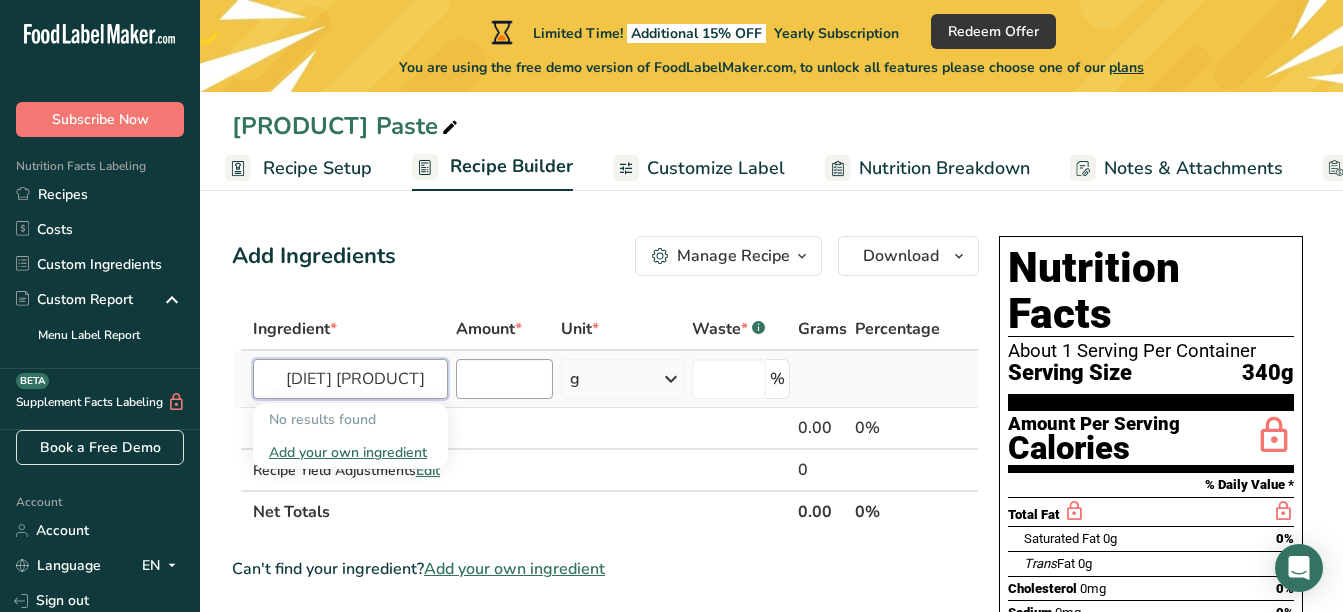 type on "gluten free vodka" 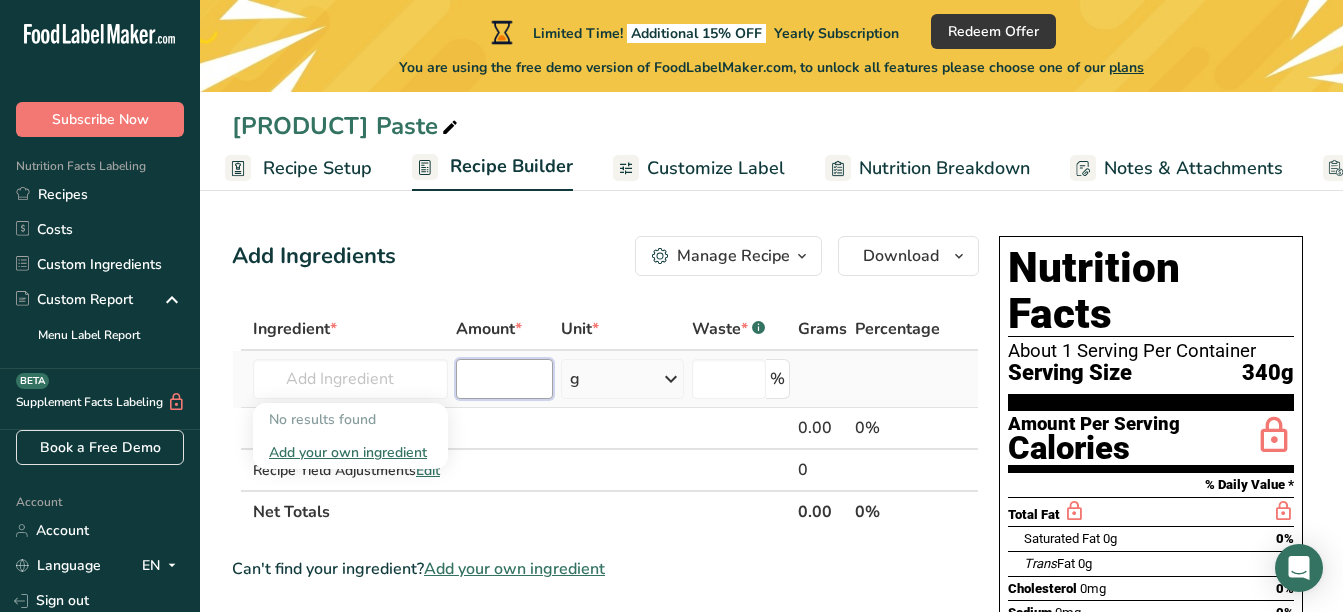 click at bounding box center (504, 379) 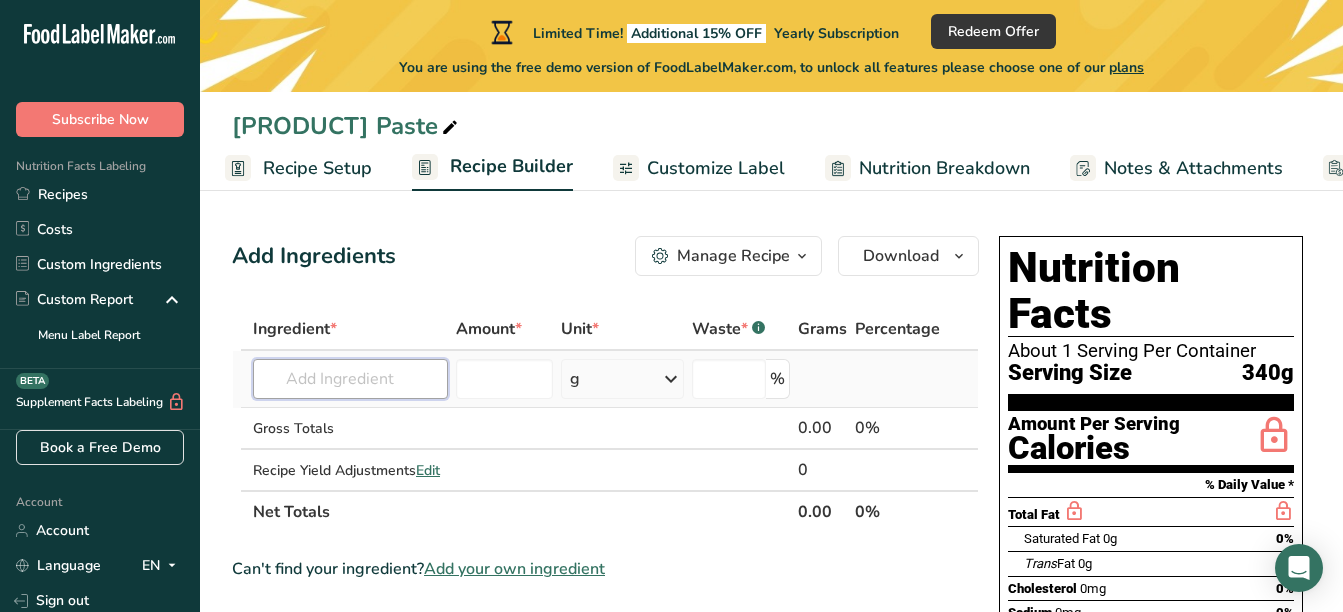 click at bounding box center (350, 379) 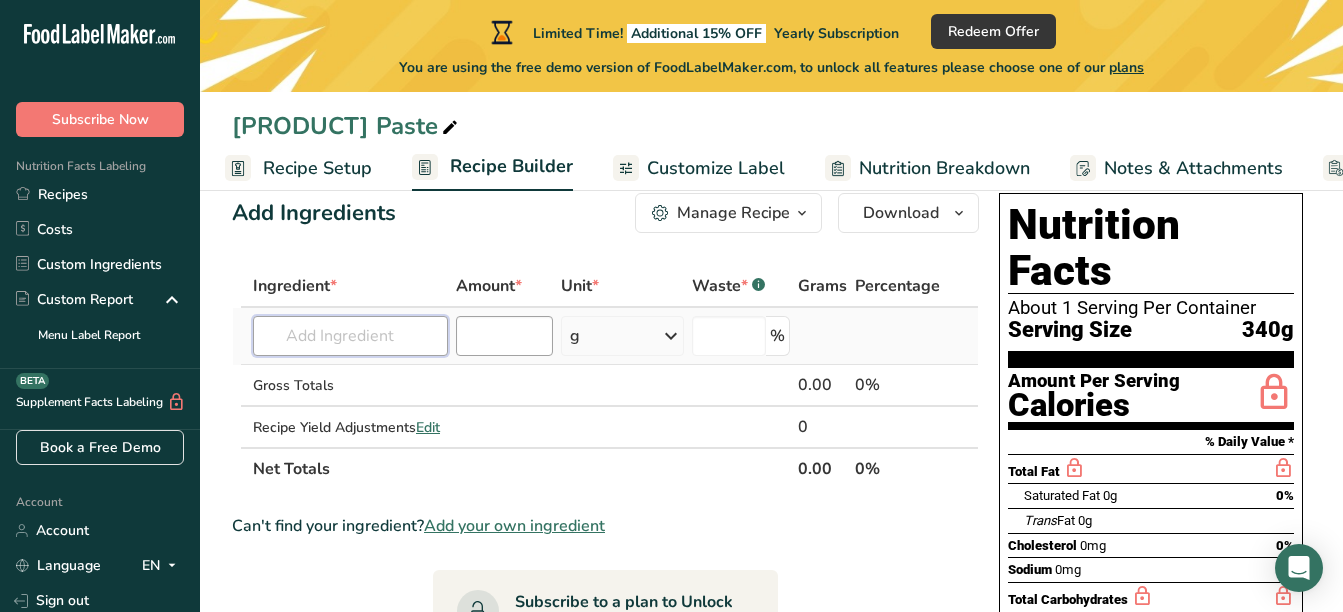 scroll, scrollTop: 0, scrollLeft: 0, axis: both 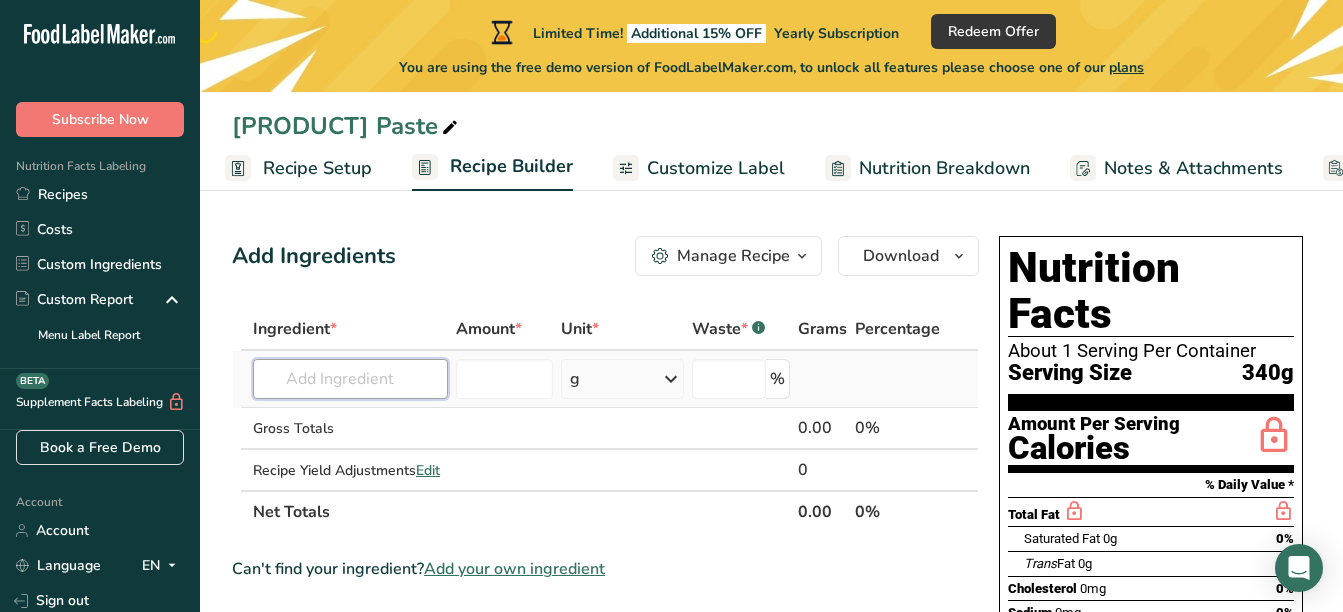 click at bounding box center (350, 379) 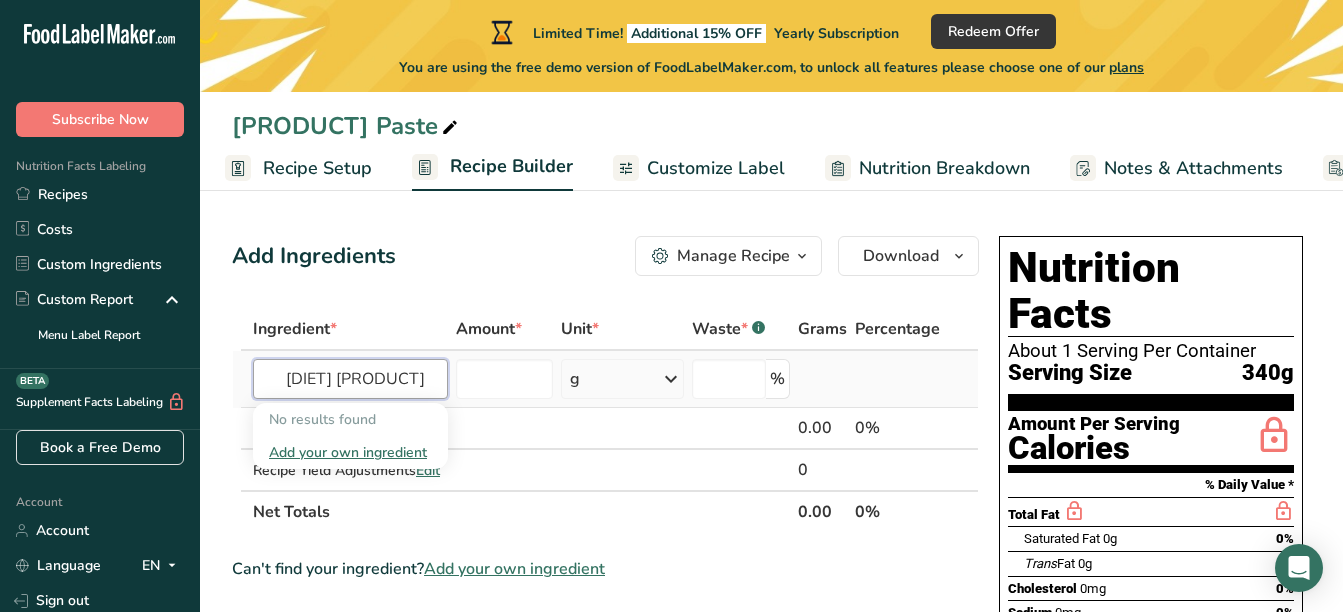 type on "gluten free vodka" 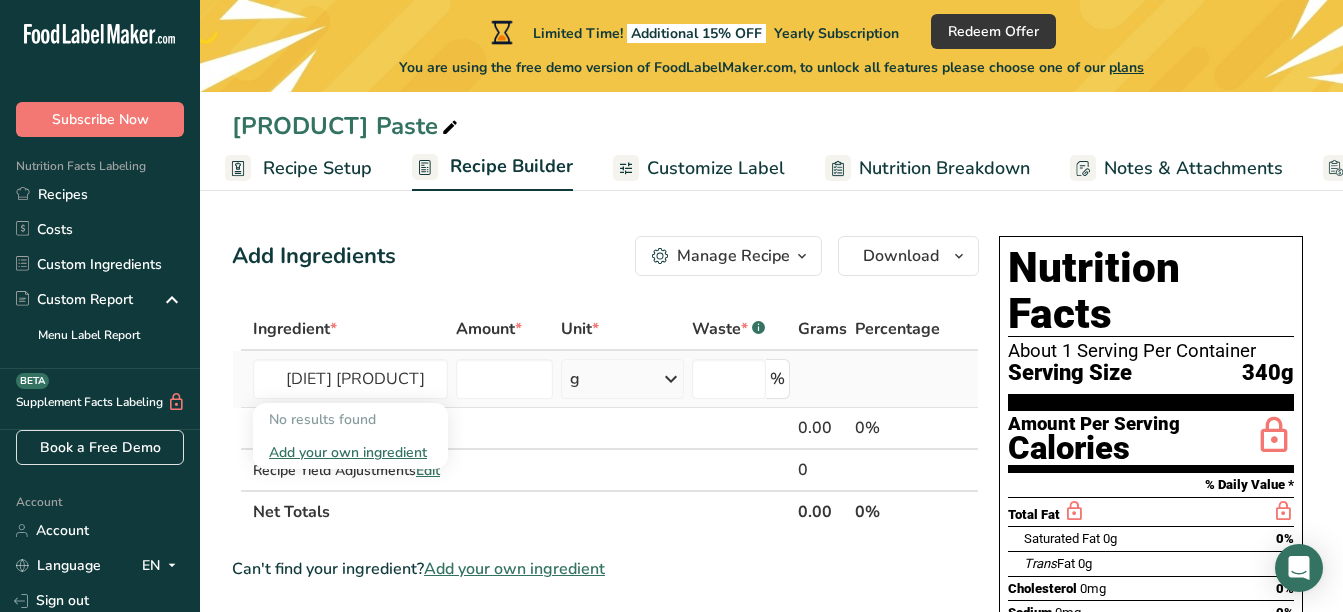 type 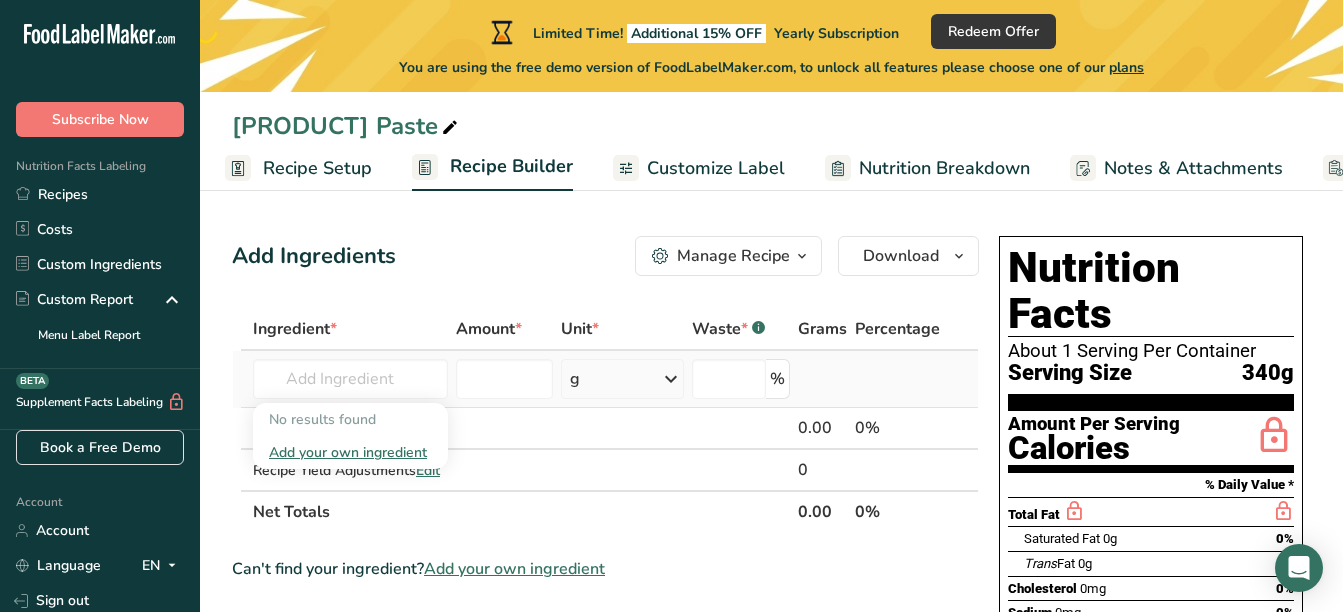 click on "Add your own ingredient" at bounding box center (350, 452) 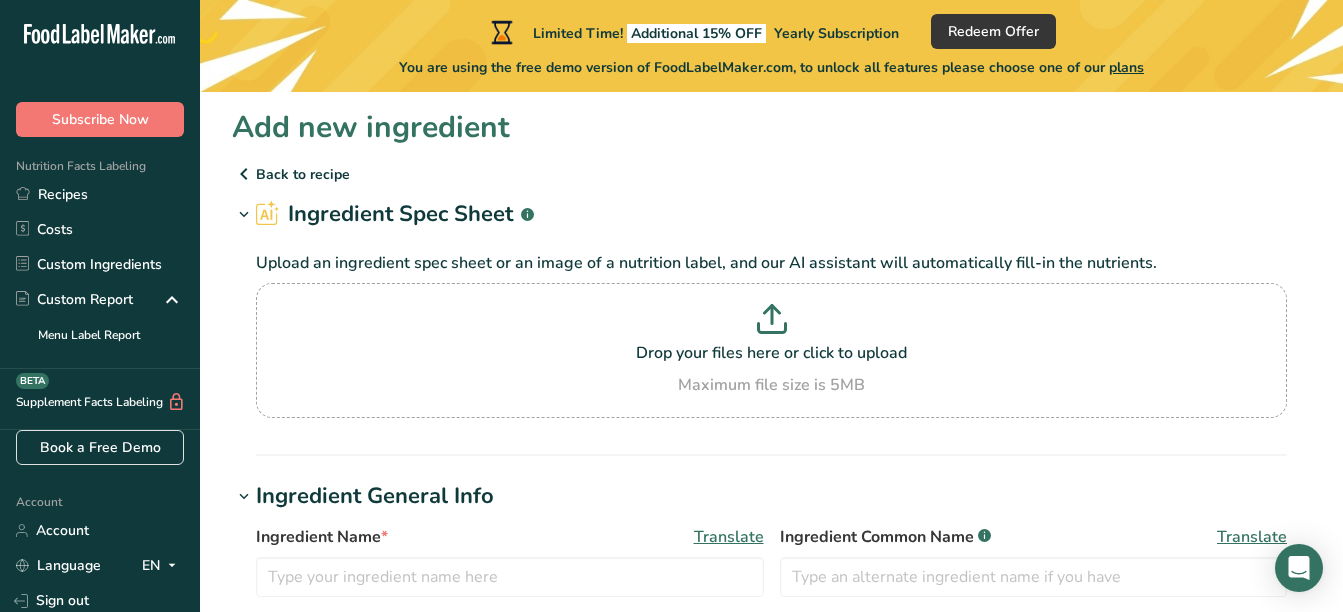 scroll, scrollTop: 0, scrollLeft: 0, axis: both 